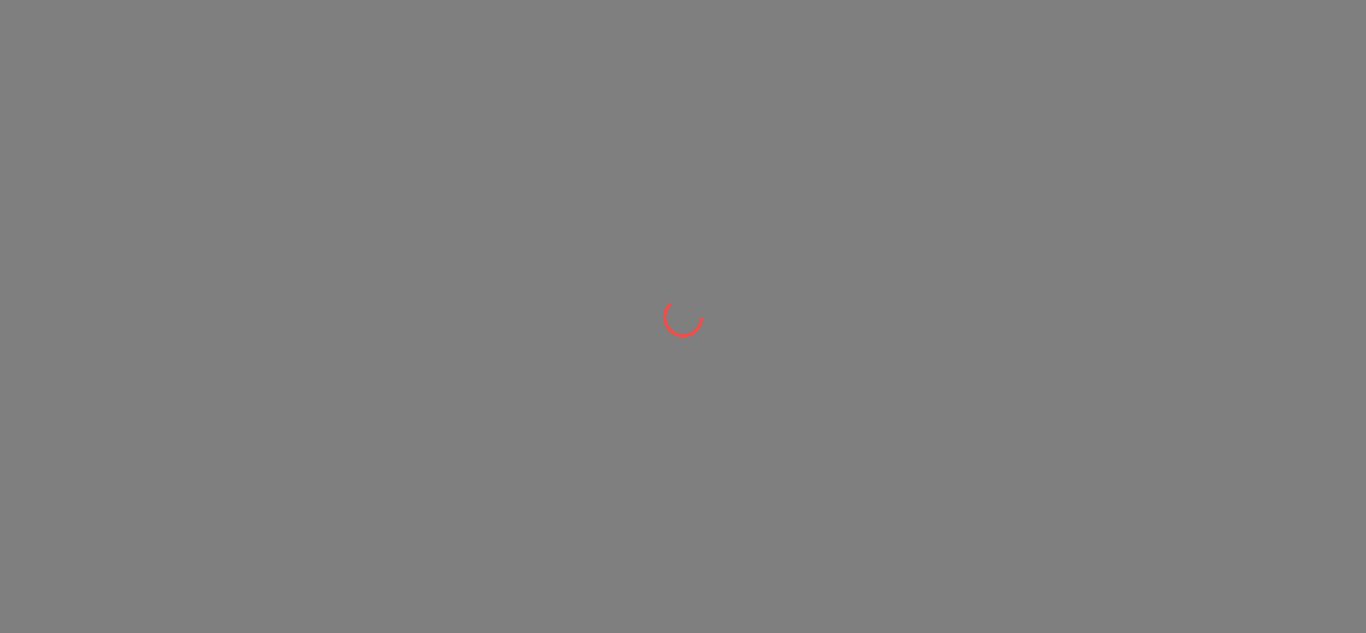 scroll, scrollTop: 0, scrollLeft: 0, axis: both 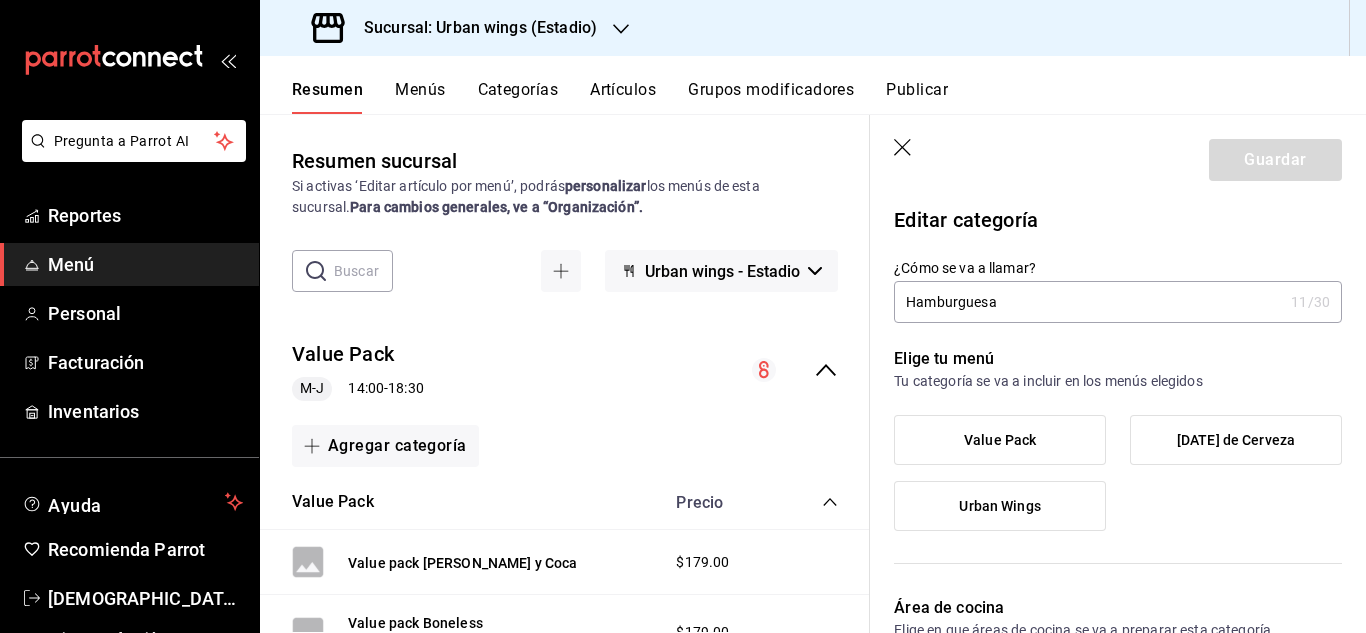 click 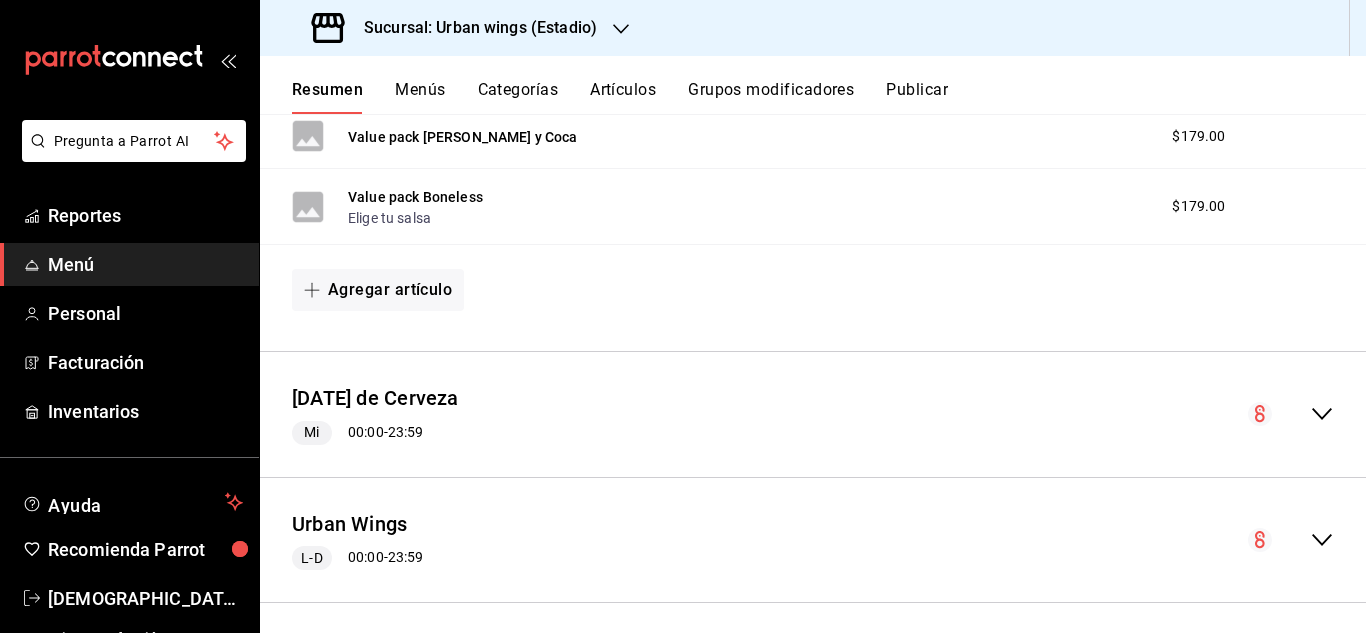 scroll, scrollTop: 416, scrollLeft: 0, axis: vertical 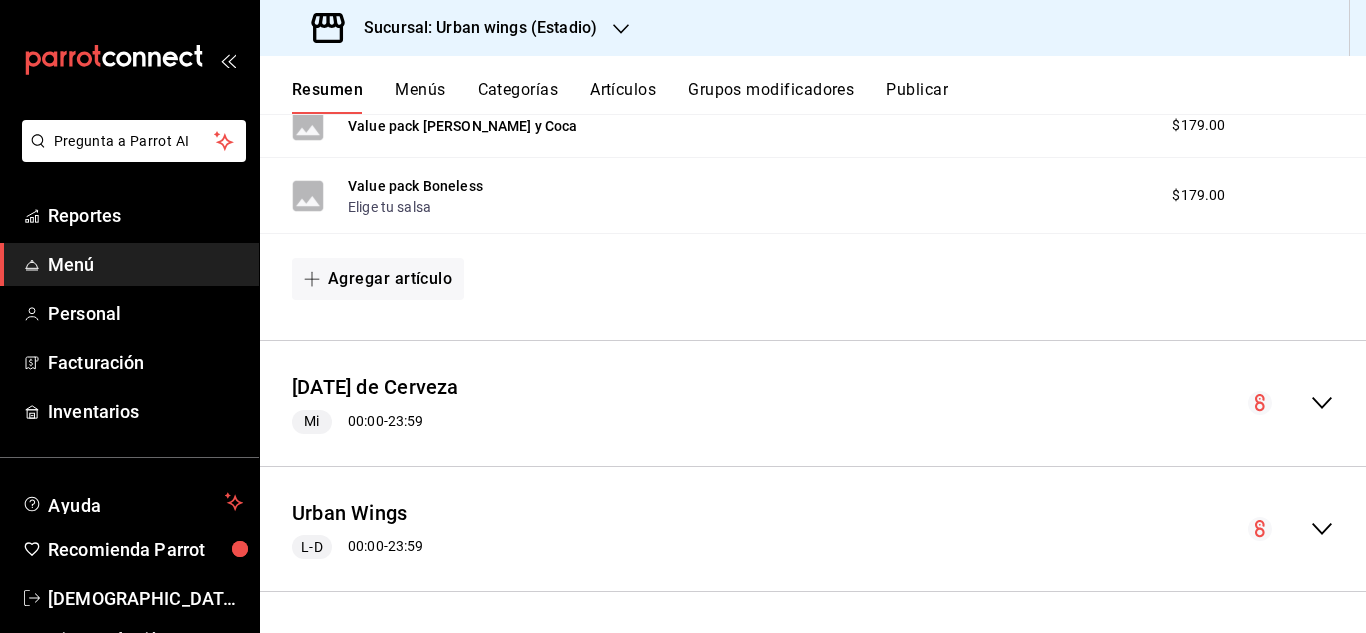 click at bounding box center (1291, 529) 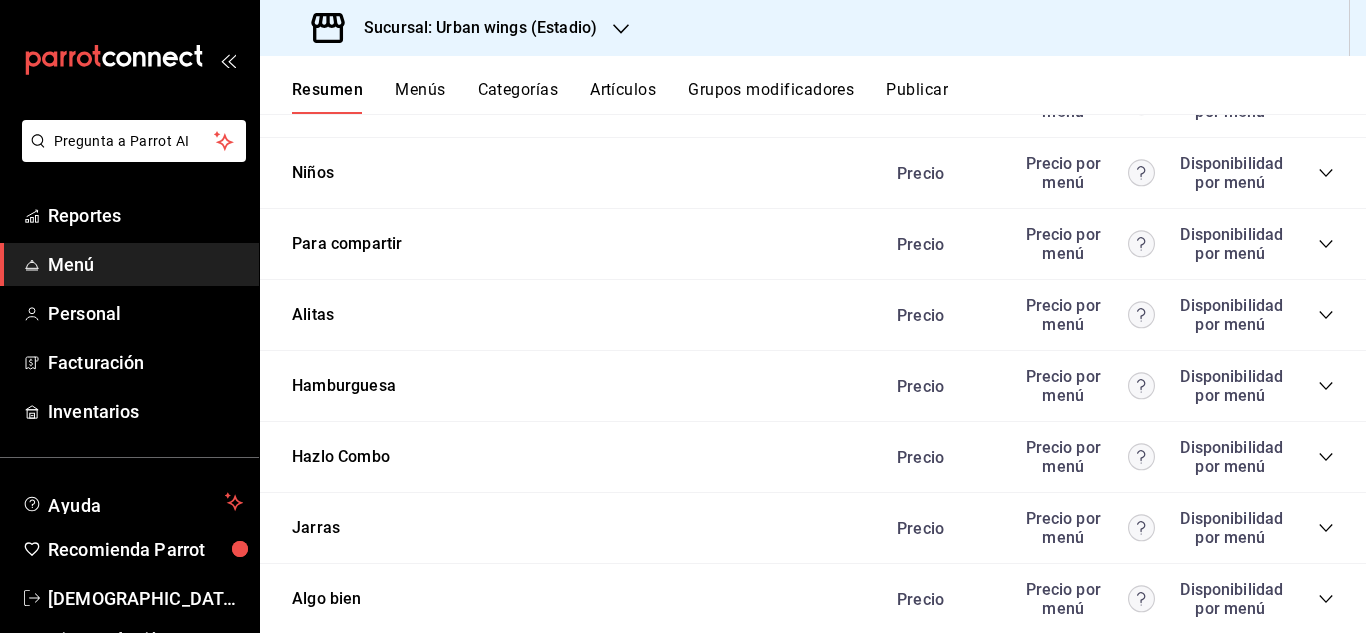 scroll, scrollTop: 1702, scrollLeft: 0, axis: vertical 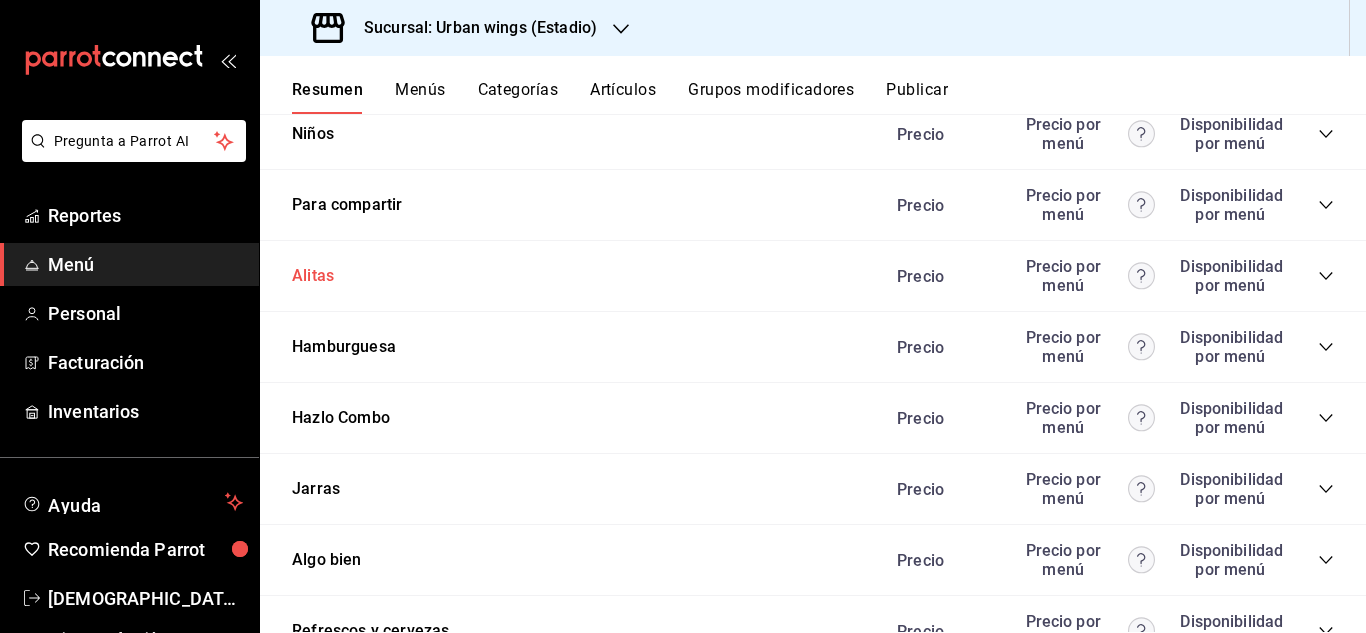 click on "Alitas" at bounding box center [313, 276] 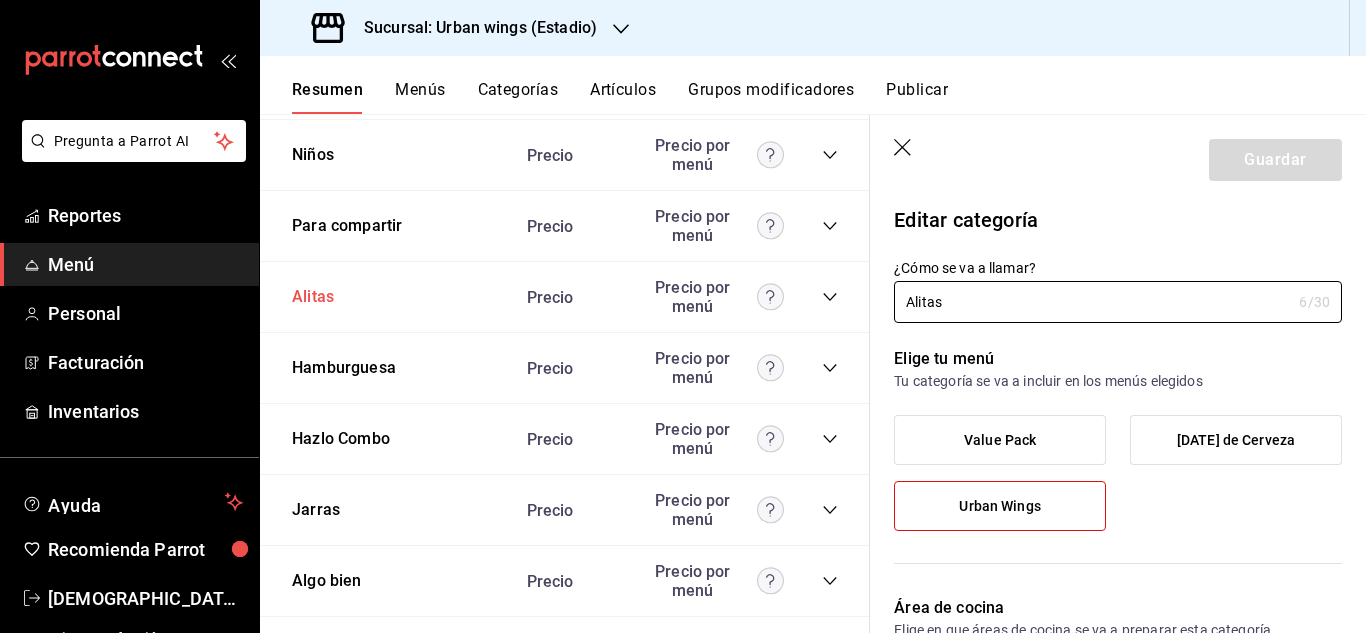 type on "bba56951-eb98-4d90-903f-0124af8a934d" 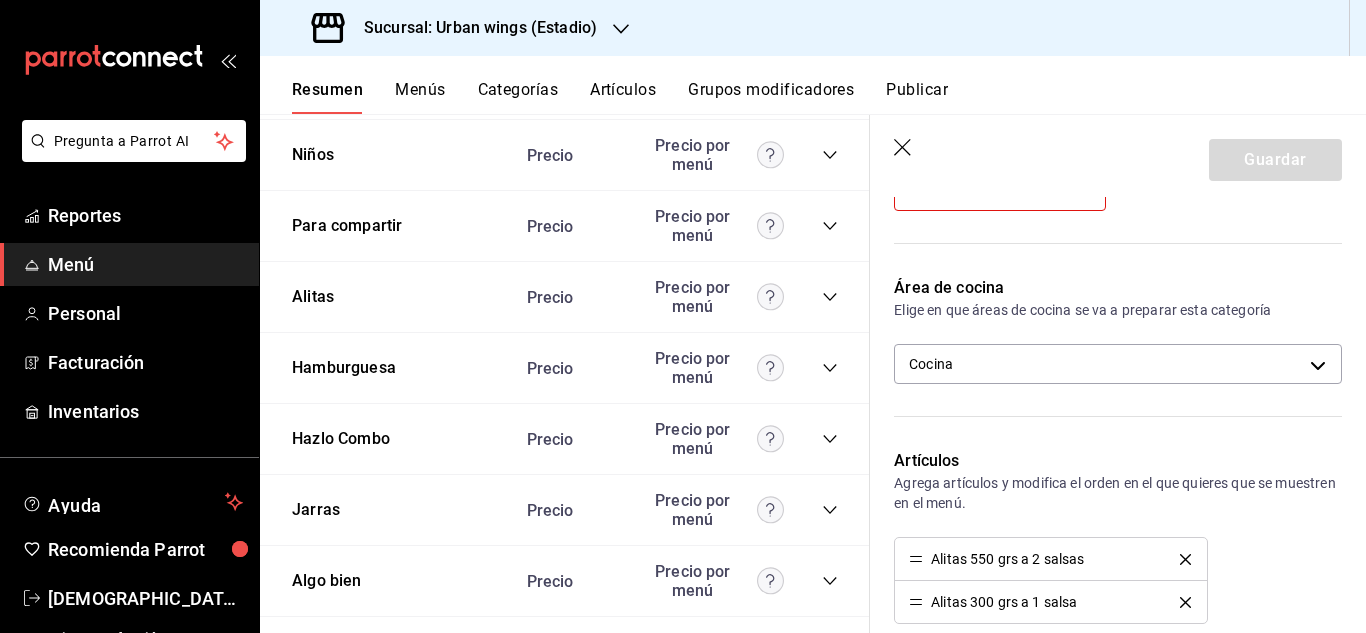 scroll, scrollTop: 341, scrollLeft: 0, axis: vertical 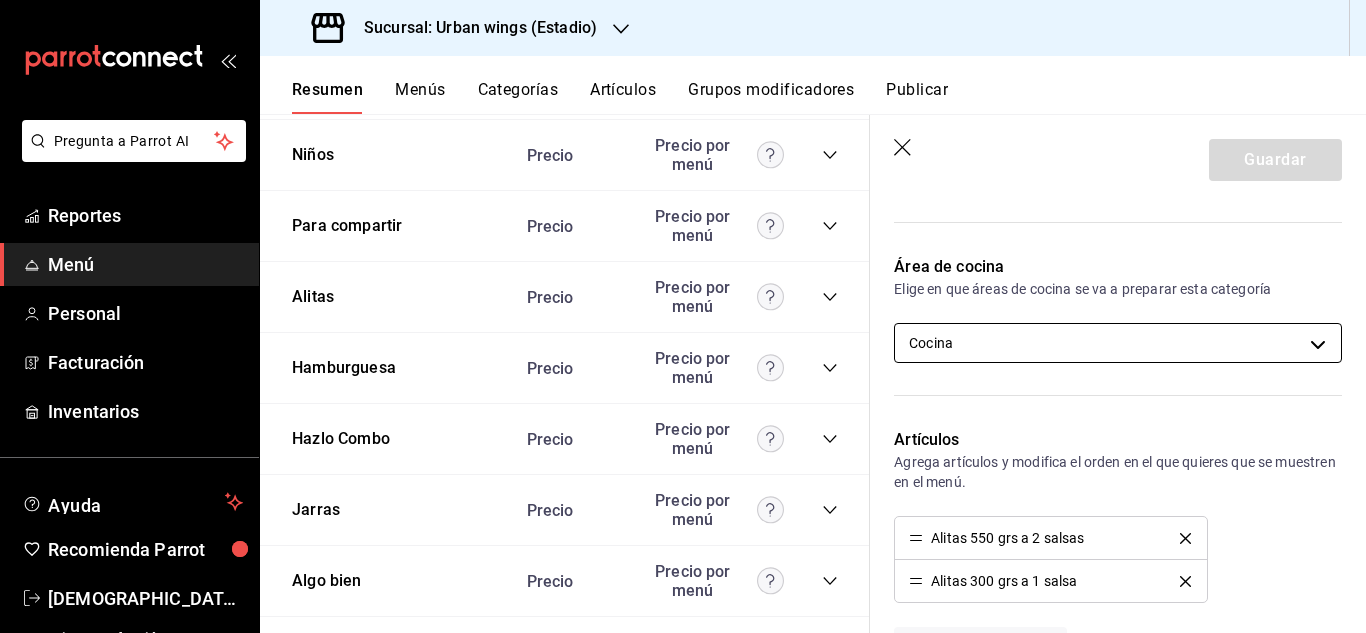 click on "Pregunta a Parrot AI Reportes   Menú   Personal   Facturación   Inventarios   Ayuda Recomienda Parrot   [PERSON_NAME] Mar   Sugerir nueva función   Sucursal: Urban wings (Estadio) Resumen Menús Categorías Artículos Grupos modificadores Publicar Resumen sucursal Si activas ‘Editar artículo por menú’, podrás  personalizar  los menús de esta sucursal.  Para cambios generales, ve a “Organización”. ​ ​ Urban wings - Estadio Value Pack M-J 14:00  -  18:30 Agregar categoría Value Pack Precio Value pack [PERSON_NAME] y Coca $179.00 Value pack Boneless Elige tu salsa $179.00 Agregar artículo [DATE] de Cerveza Mi 00:00  -  23:59 Agregar categoría Urban Wings L-D 00:00  -  23:59 Agregar categoría Mega Precio Precio por menú   Mega [PERSON_NAME] $100.00 Agregar artículo Megas Precio Precio por [PERSON_NAME] $55.00 Agregar artículo Extras Precio Precio por menú   Agregar artículo Piernas de pollo Precio Precio por menú   Agregar artículo Boneless Precio Precio por [PERSON_NAME] artículo" at bounding box center [683, 316] 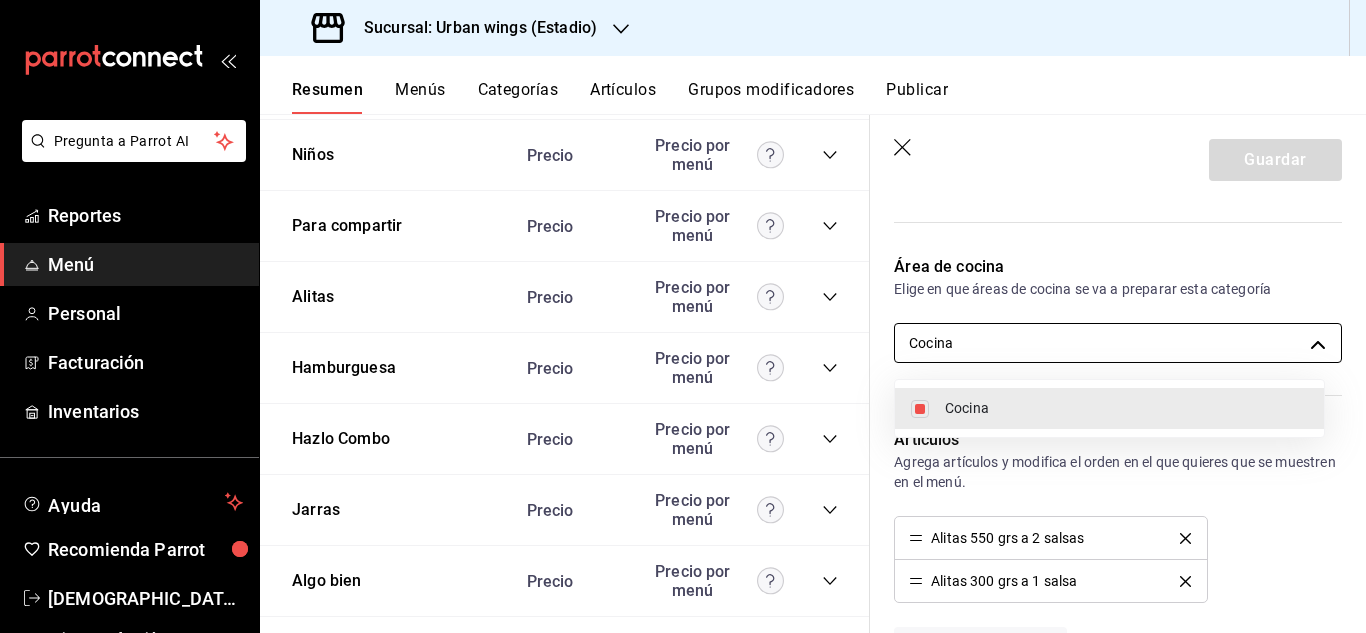 click at bounding box center [683, 316] 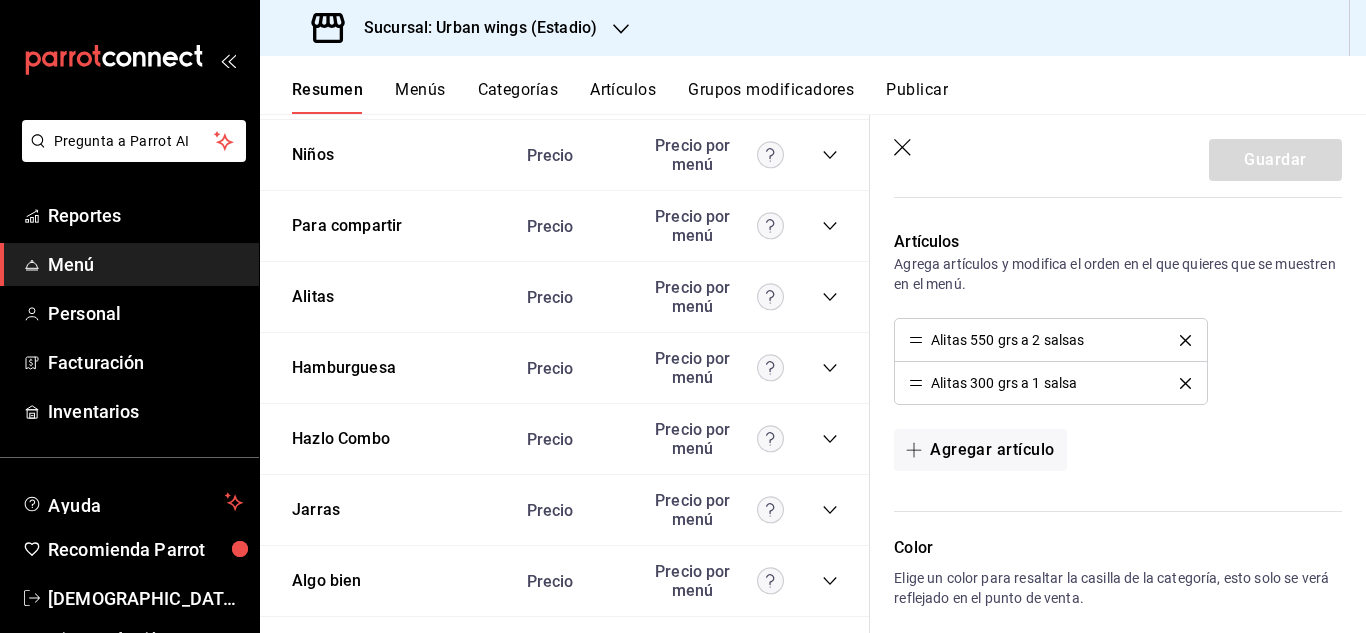 scroll, scrollTop: 548, scrollLeft: 0, axis: vertical 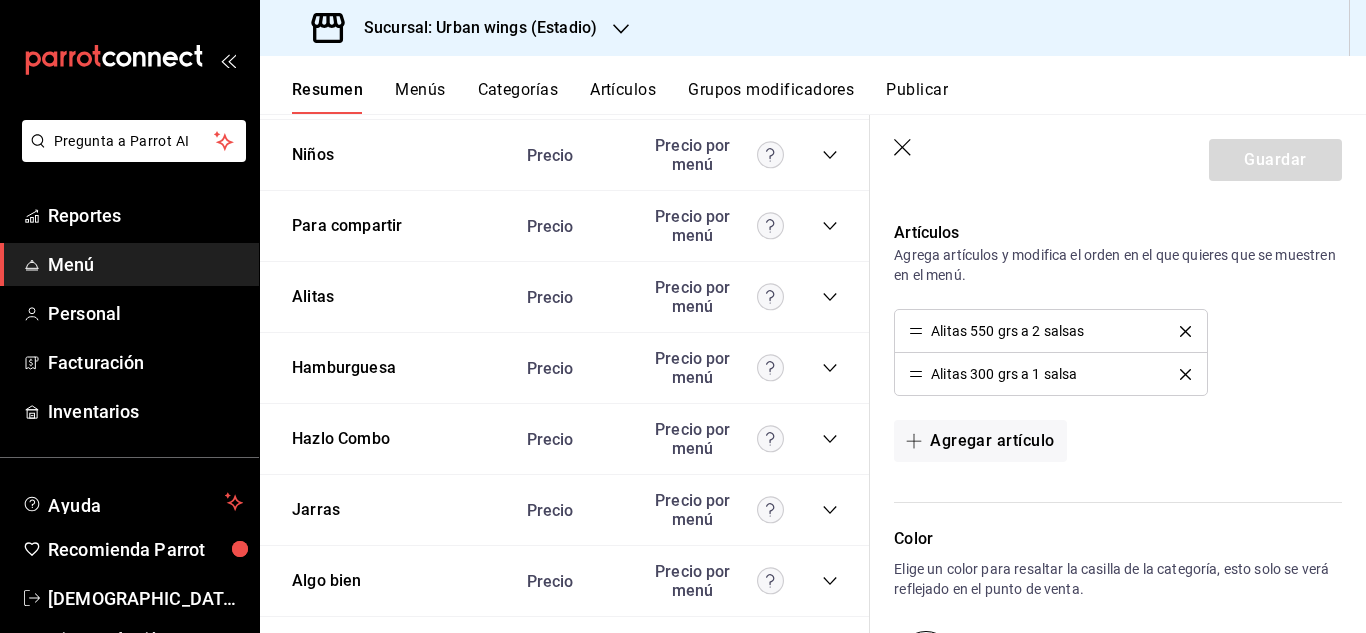 click on "Alitas 300 grs a 1 salsa" at bounding box center (1004, 374) 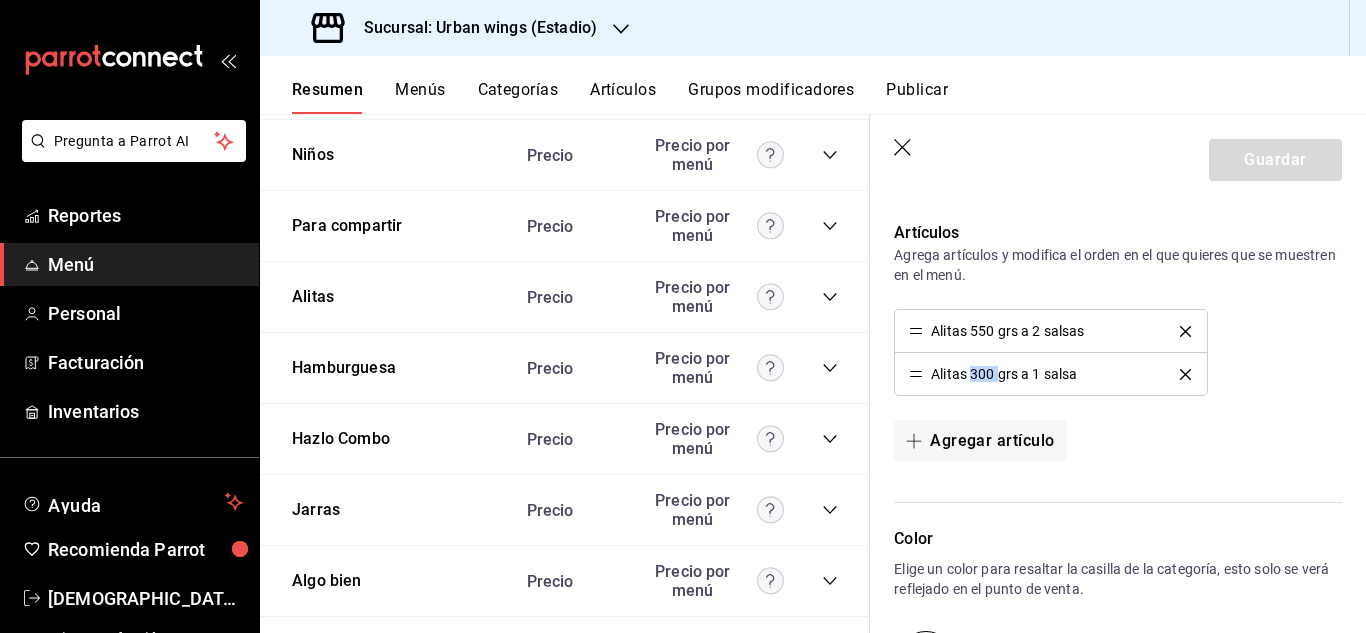 drag, startPoint x: 990, startPoint y: 385, endPoint x: 946, endPoint y: 382, distance: 44.102154 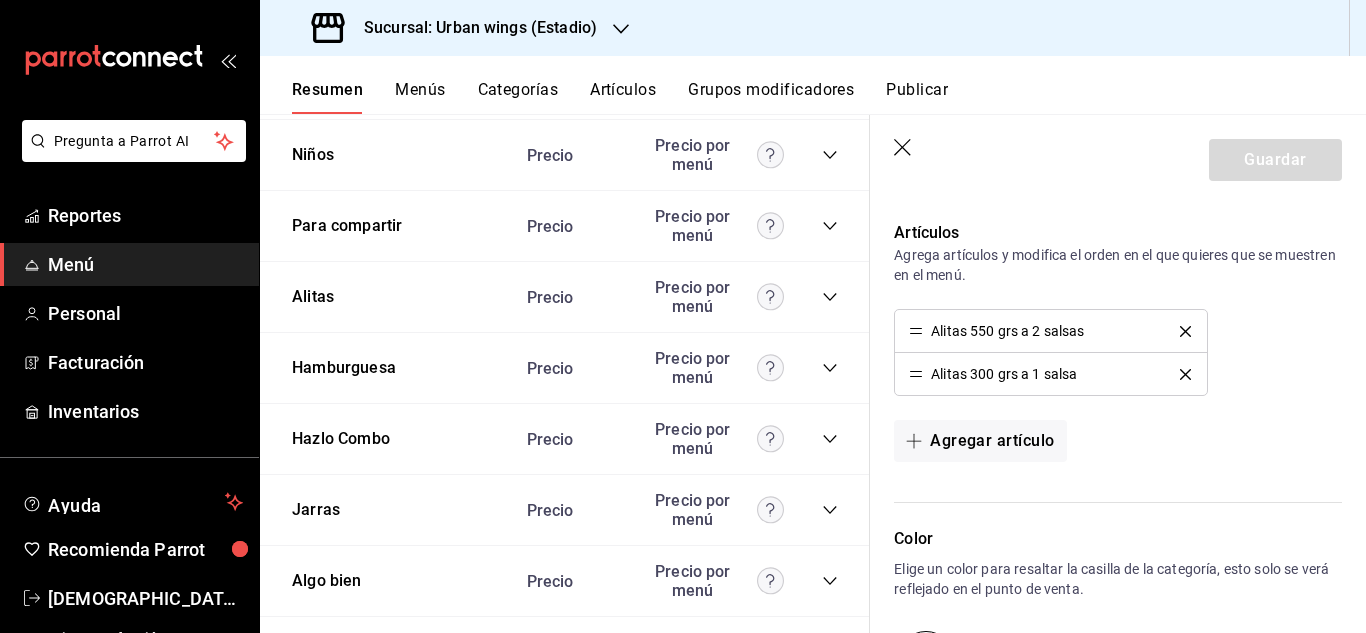 click on "Precio Precio por menú" at bounding box center [672, 297] 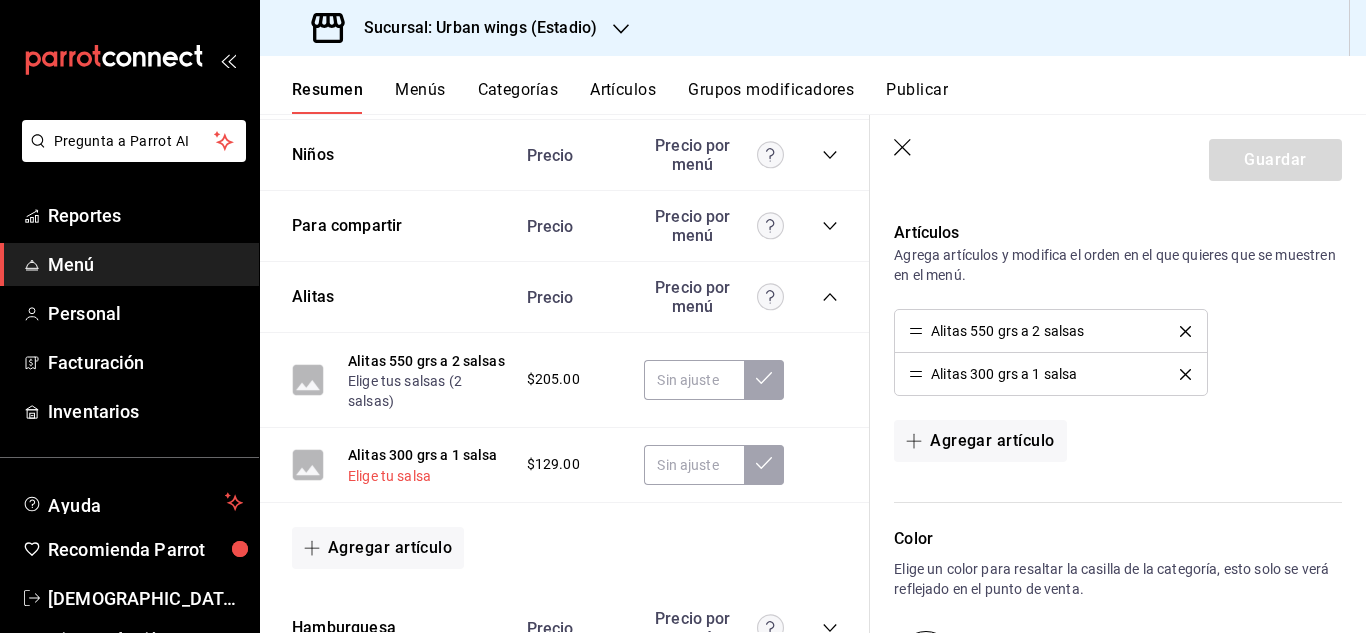 click on "Elige tu salsa" at bounding box center [389, 476] 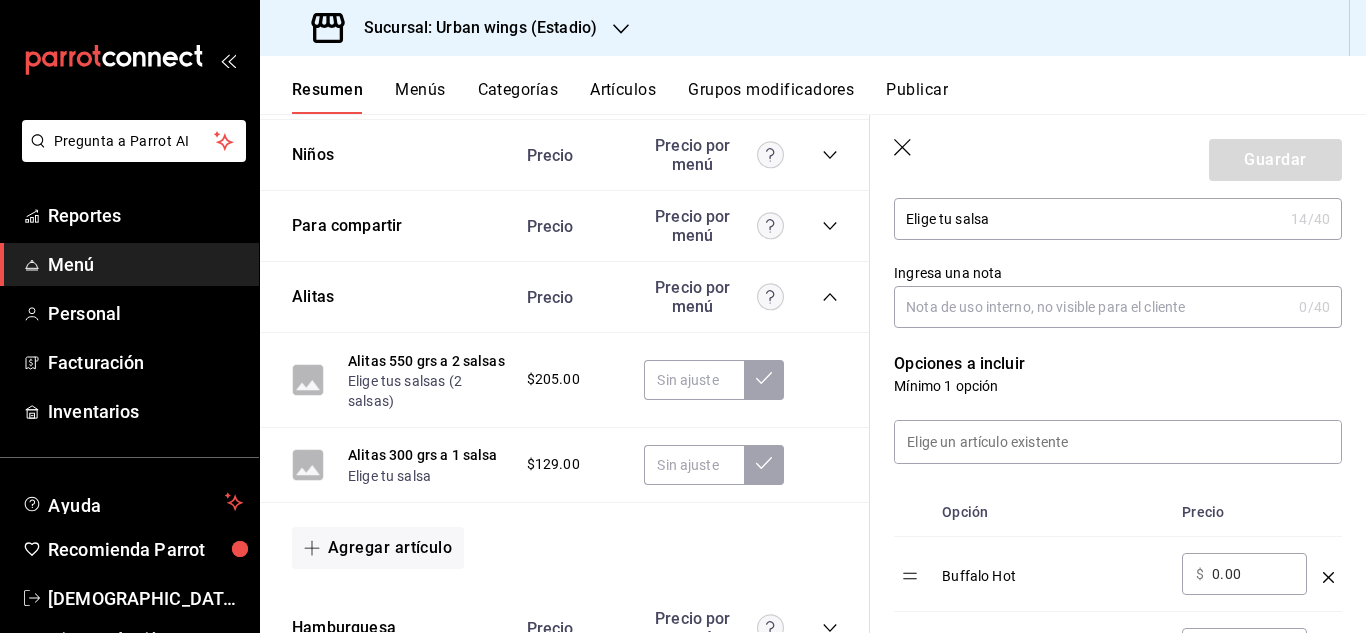 scroll, scrollTop: 372, scrollLeft: 0, axis: vertical 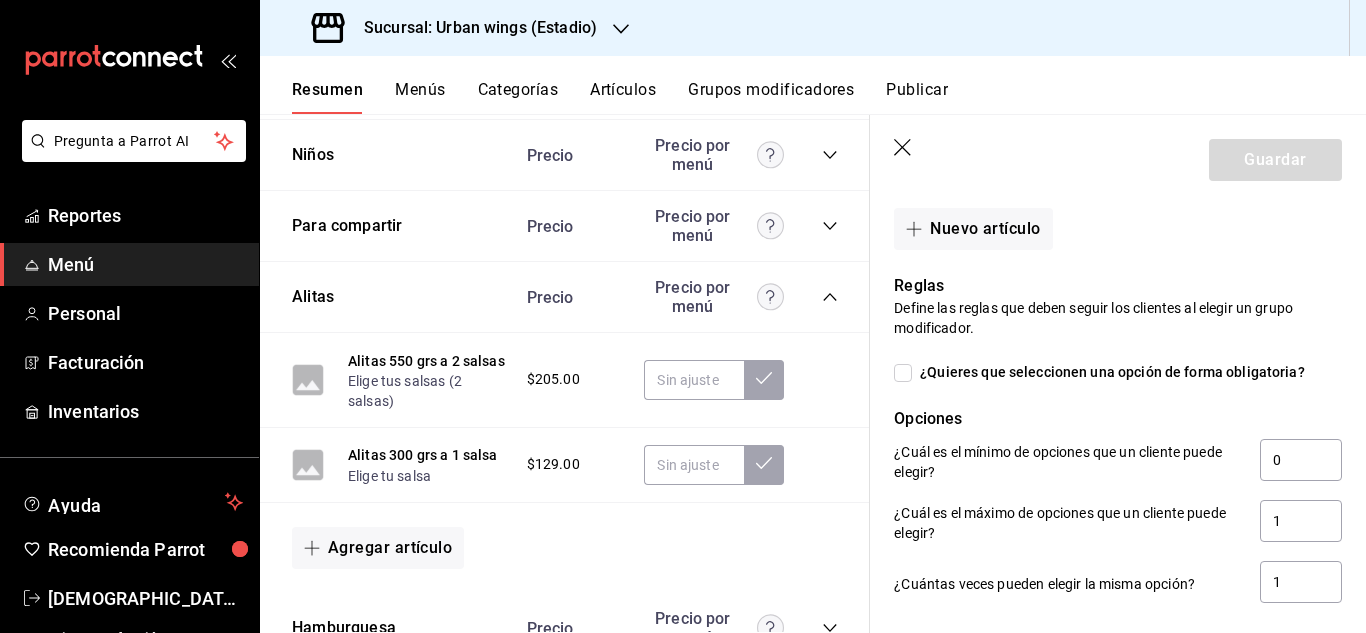click on "¿Quieres que seleccionen una opción de forma obligatoria?" at bounding box center [903, 373] 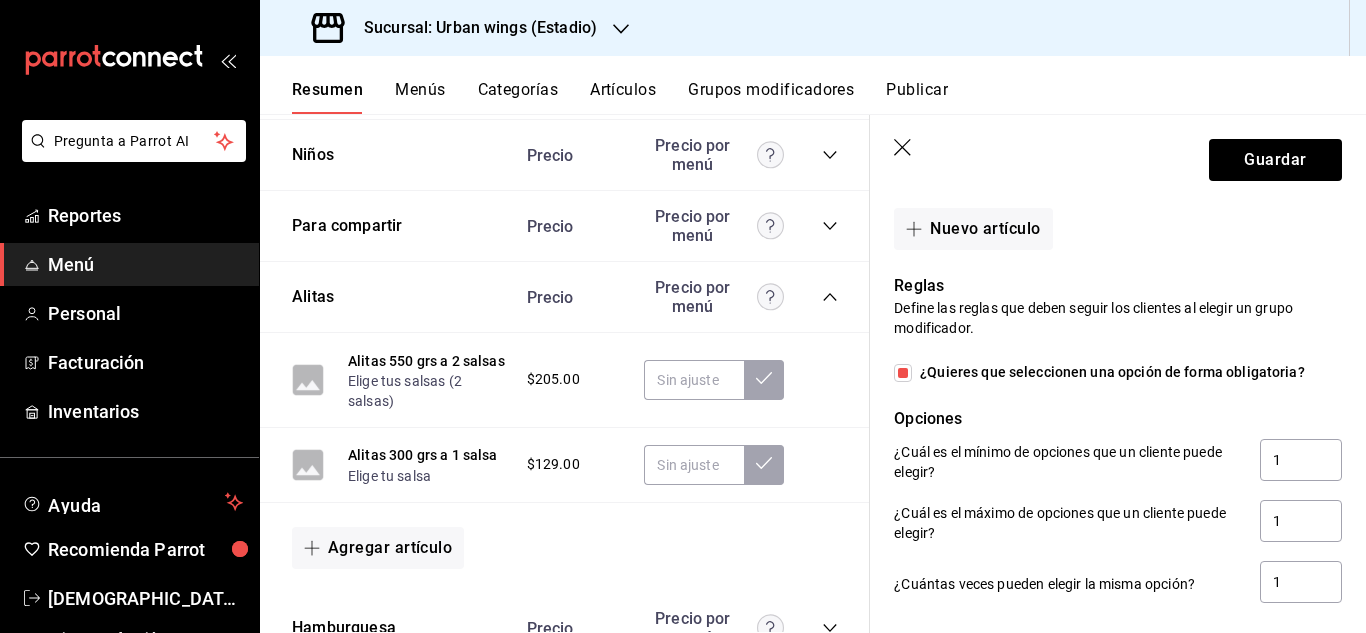 click on "¿Quieres que seleccionen una opción de forma obligatoria?" at bounding box center [903, 373] 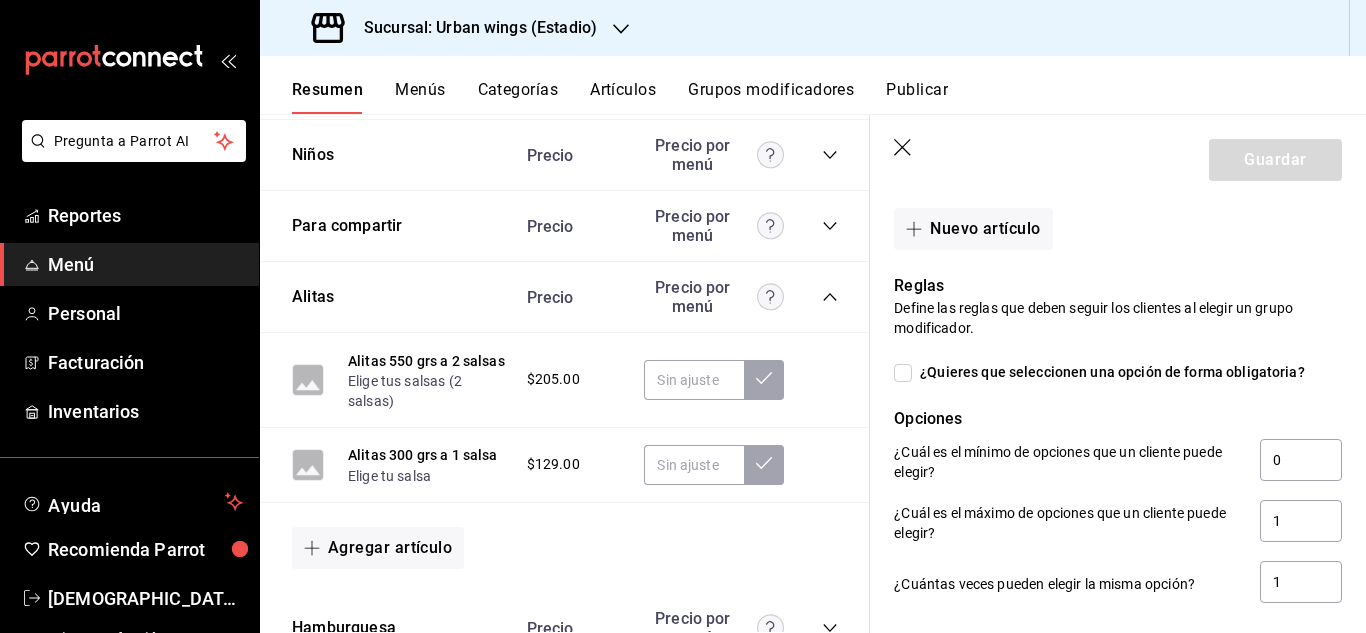 click on "¿Quieres que seleccionen una opción de forma obligatoria?" at bounding box center [903, 373] 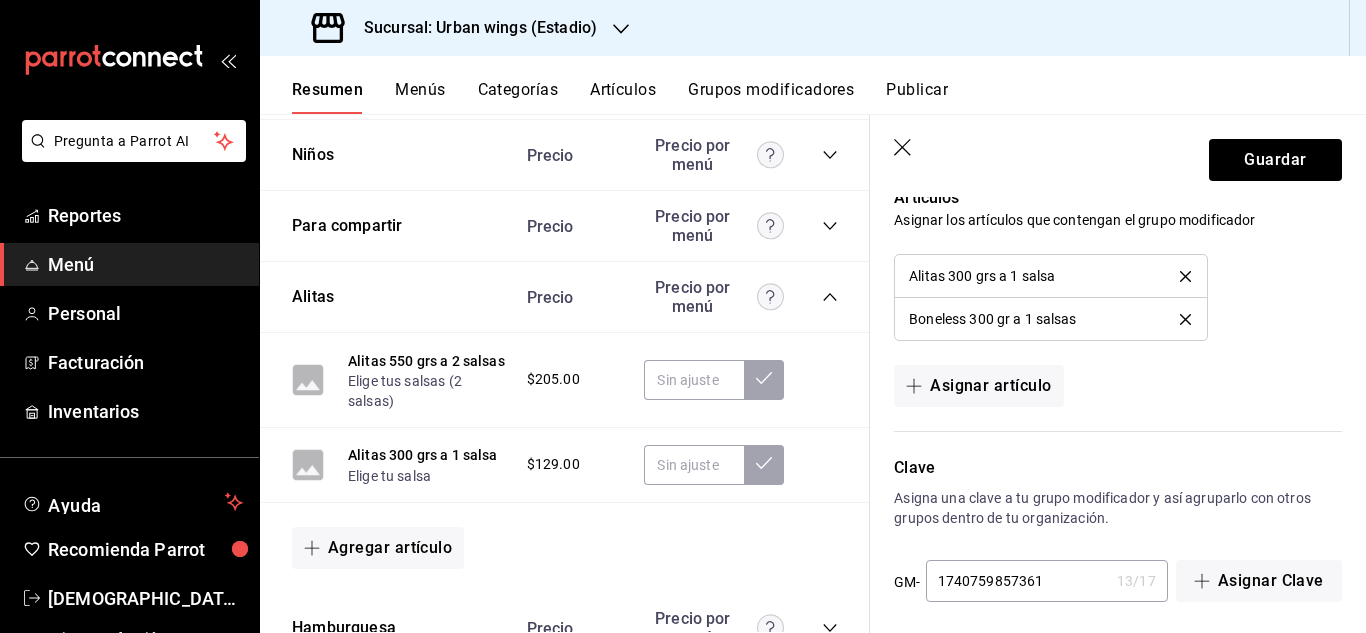 scroll, scrollTop: 2492, scrollLeft: 0, axis: vertical 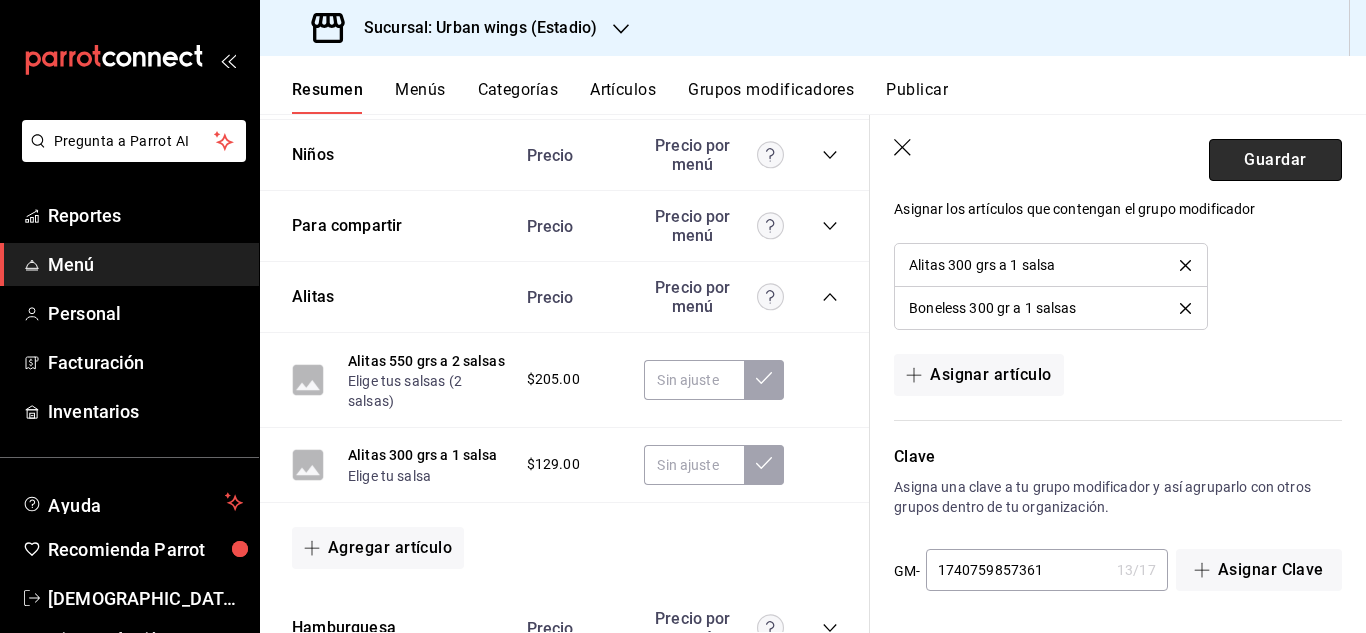 click on "Guardar" at bounding box center [1275, 160] 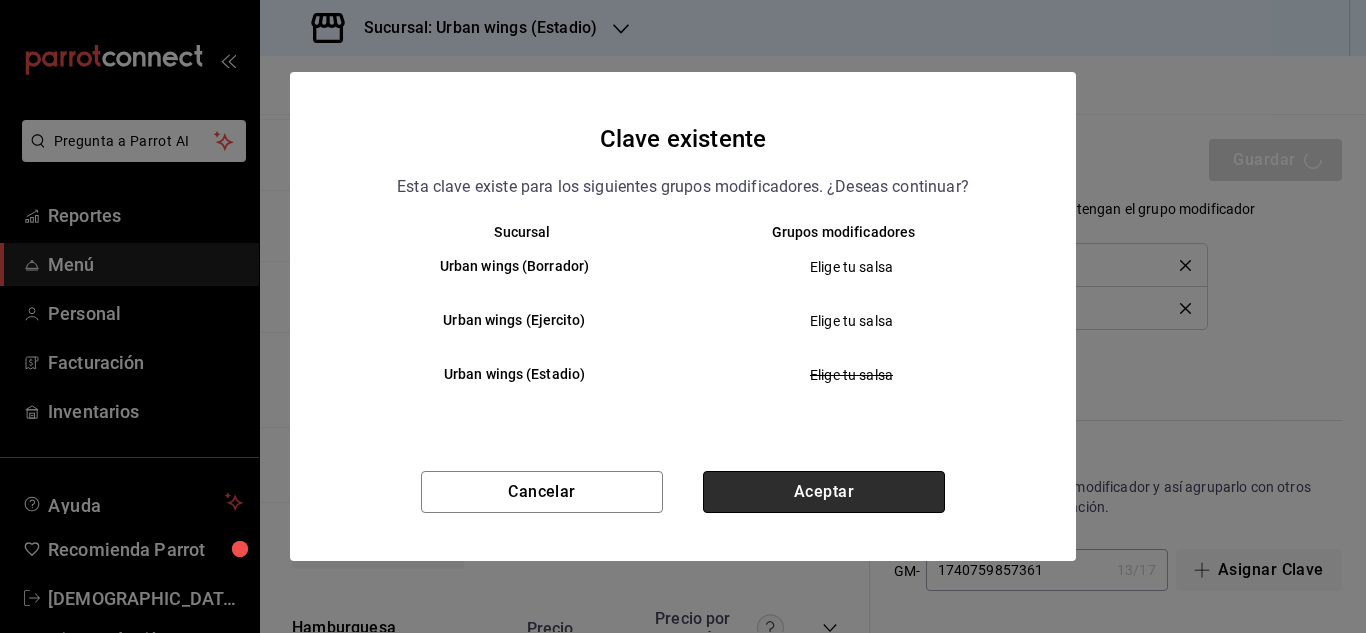click on "Aceptar" at bounding box center [824, 492] 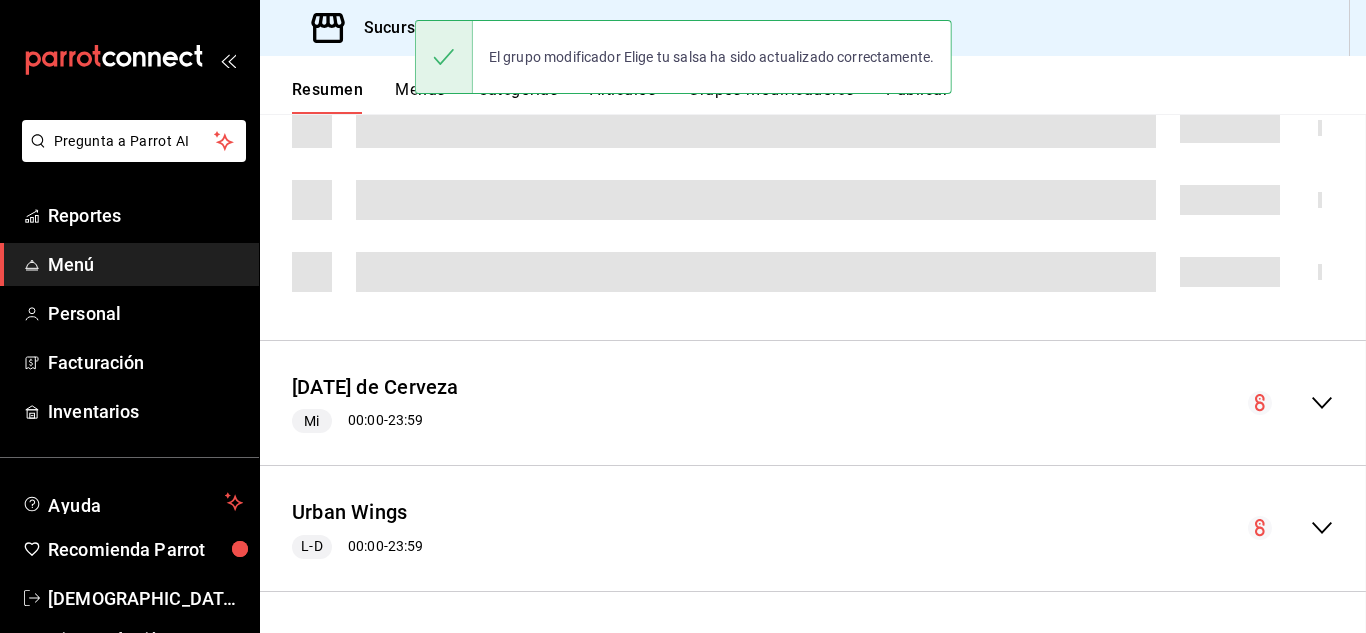 scroll, scrollTop: 0, scrollLeft: 0, axis: both 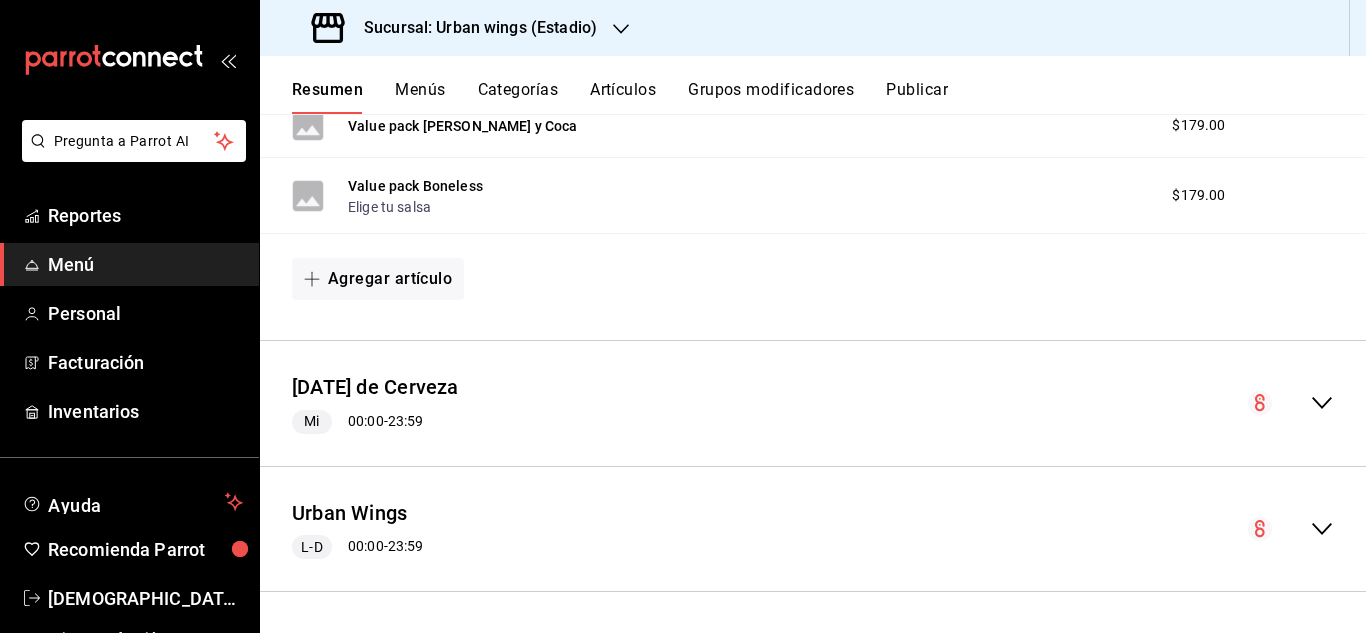 click 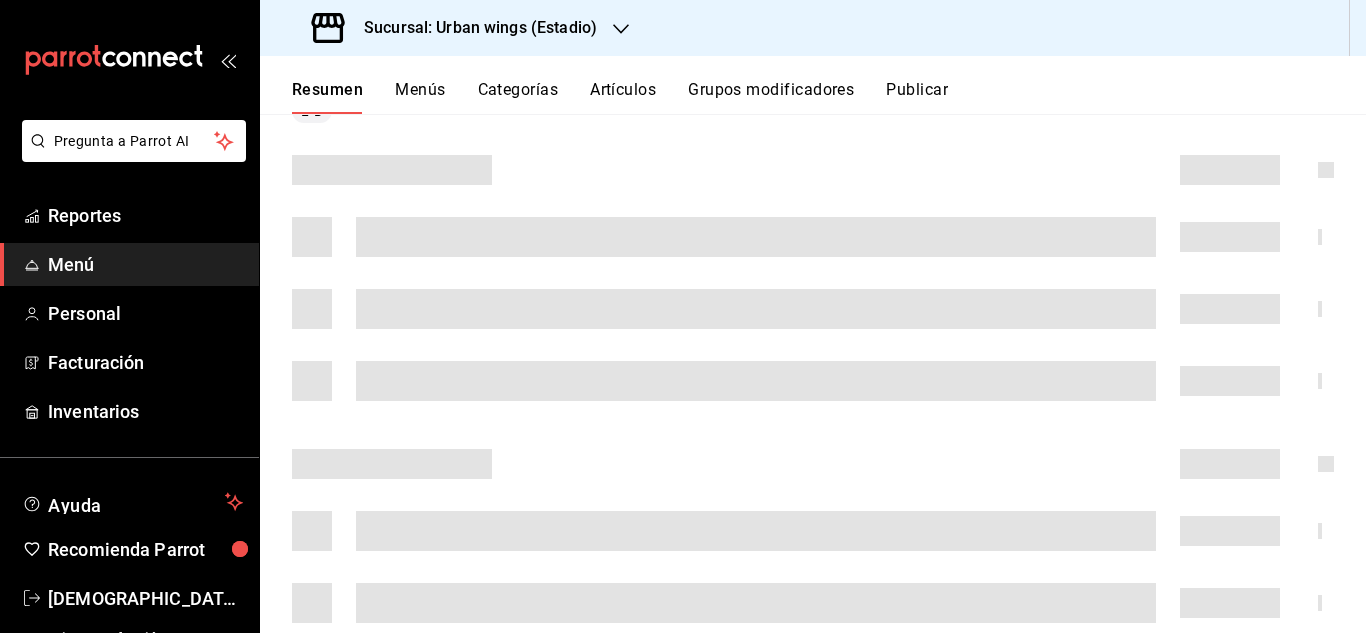 scroll, scrollTop: 852, scrollLeft: 0, axis: vertical 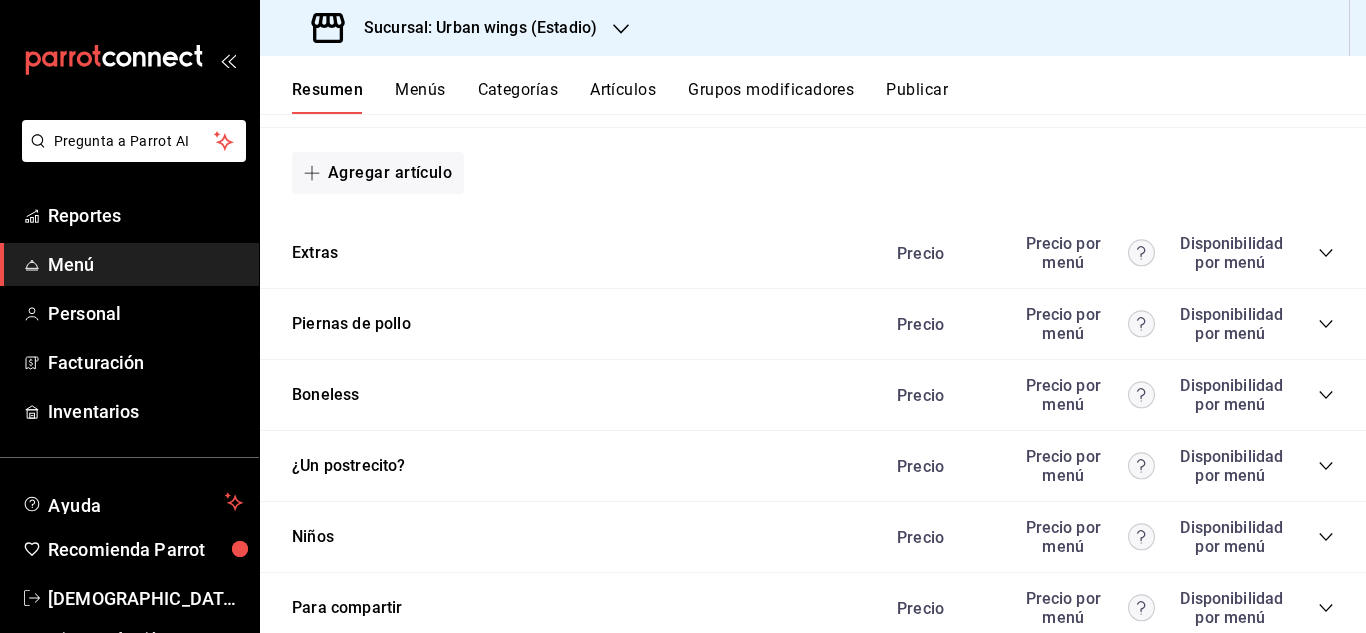 click 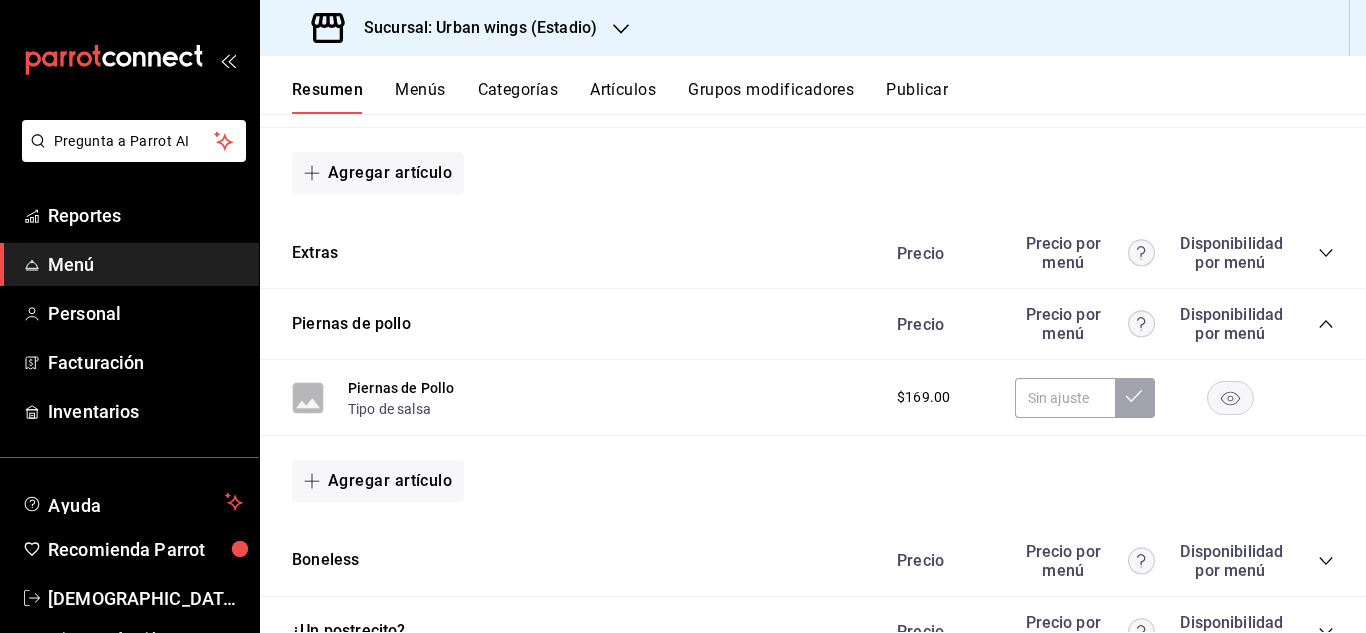 click 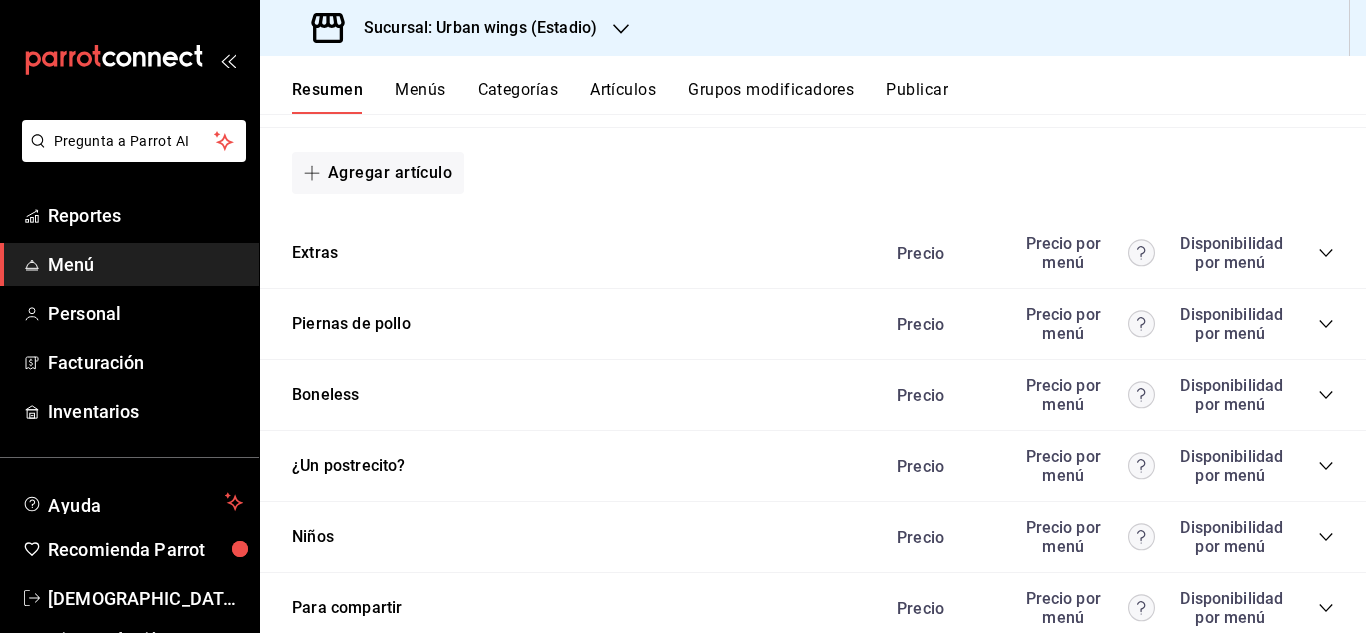 click 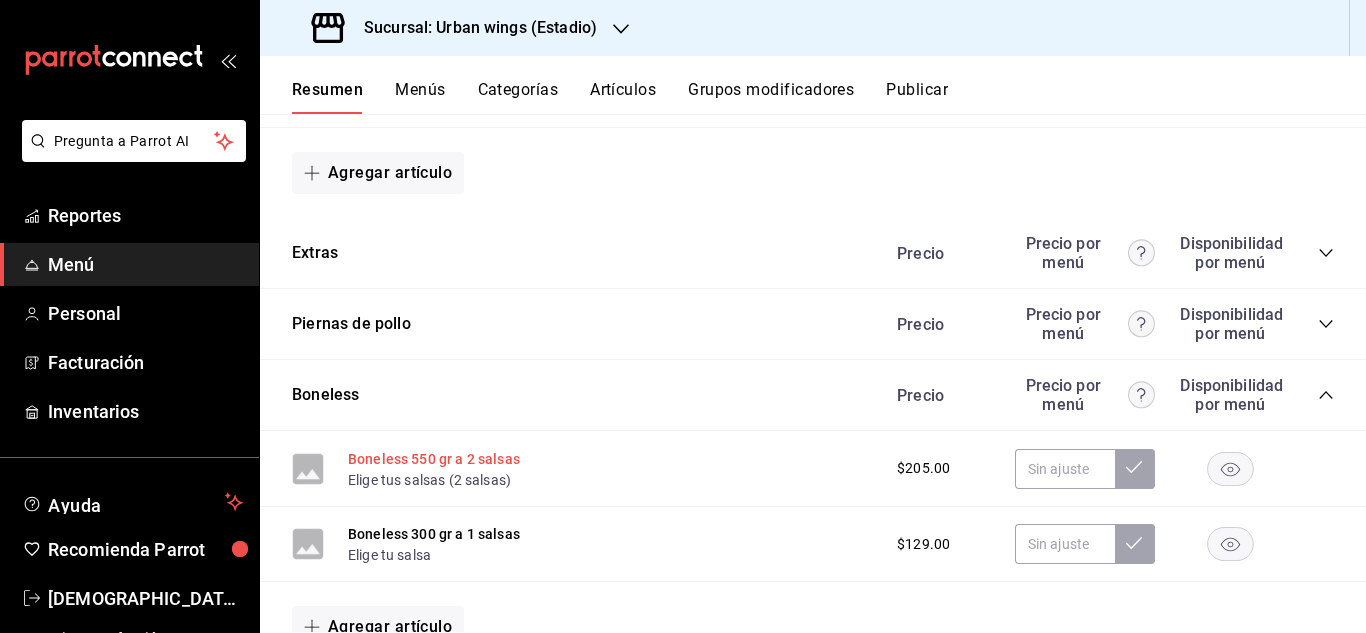 click on "Boneless 550 gr a 2 salsas" at bounding box center [434, 459] 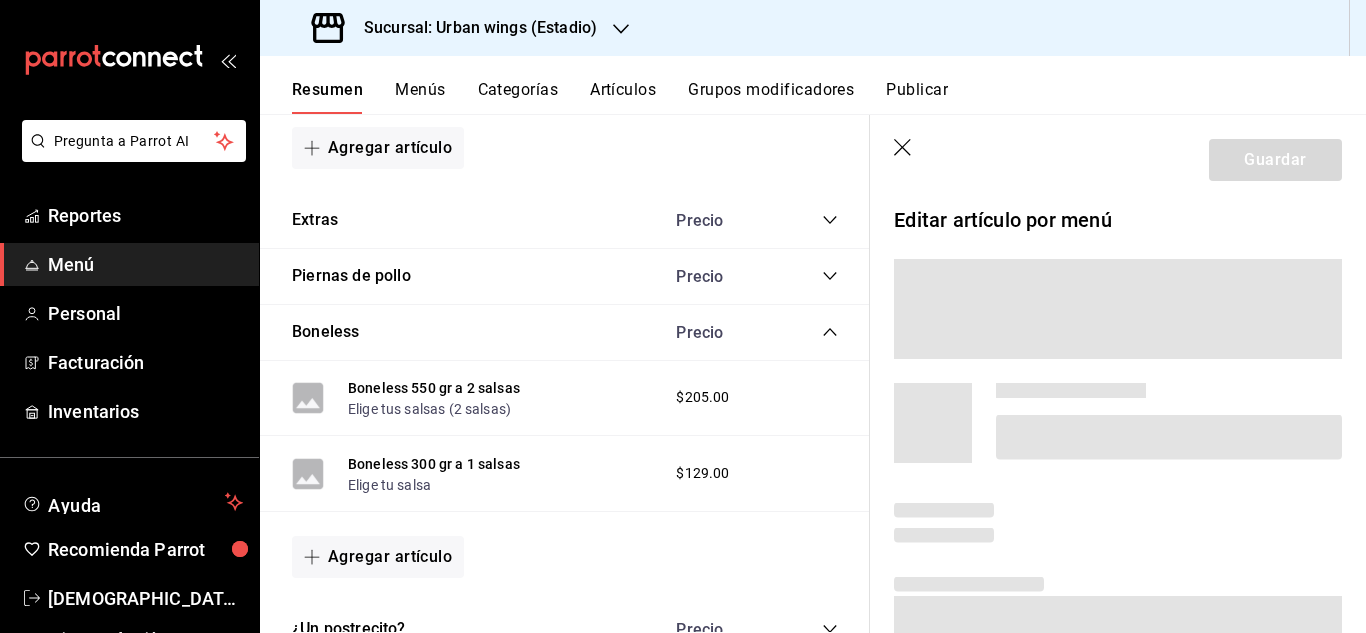 scroll, scrollTop: 1261, scrollLeft: 0, axis: vertical 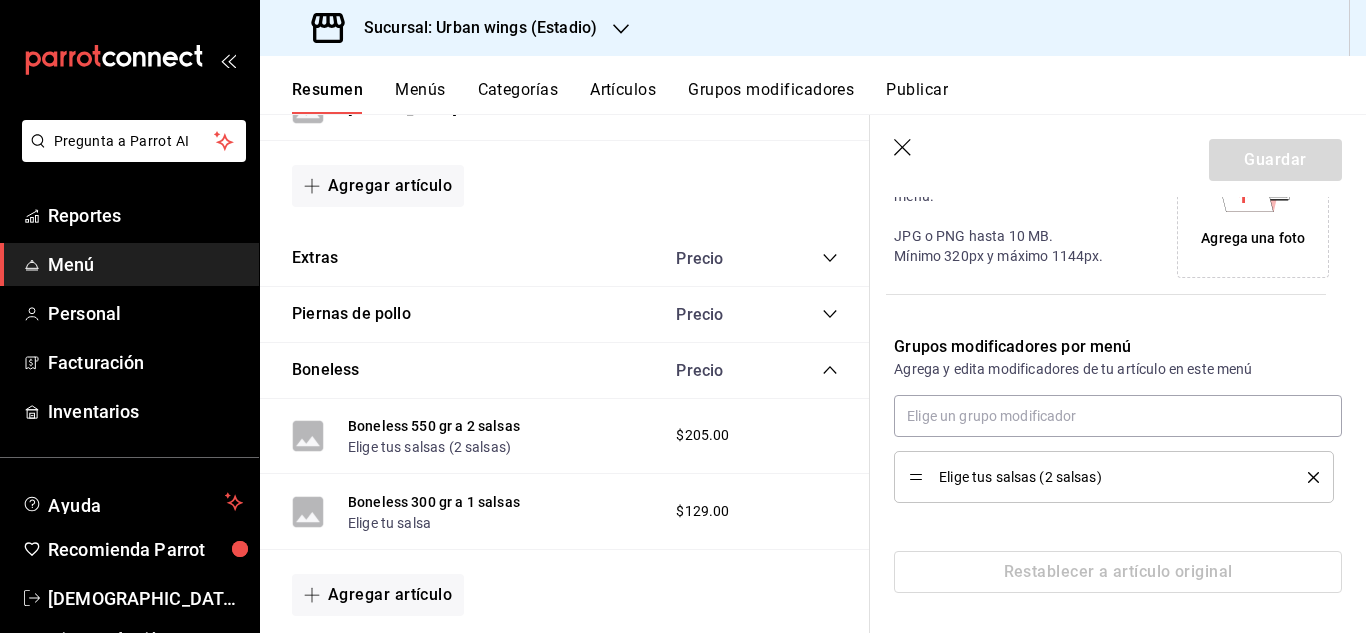 click on "Elige tus salsas (2 salsas)" at bounding box center [1108, 477] 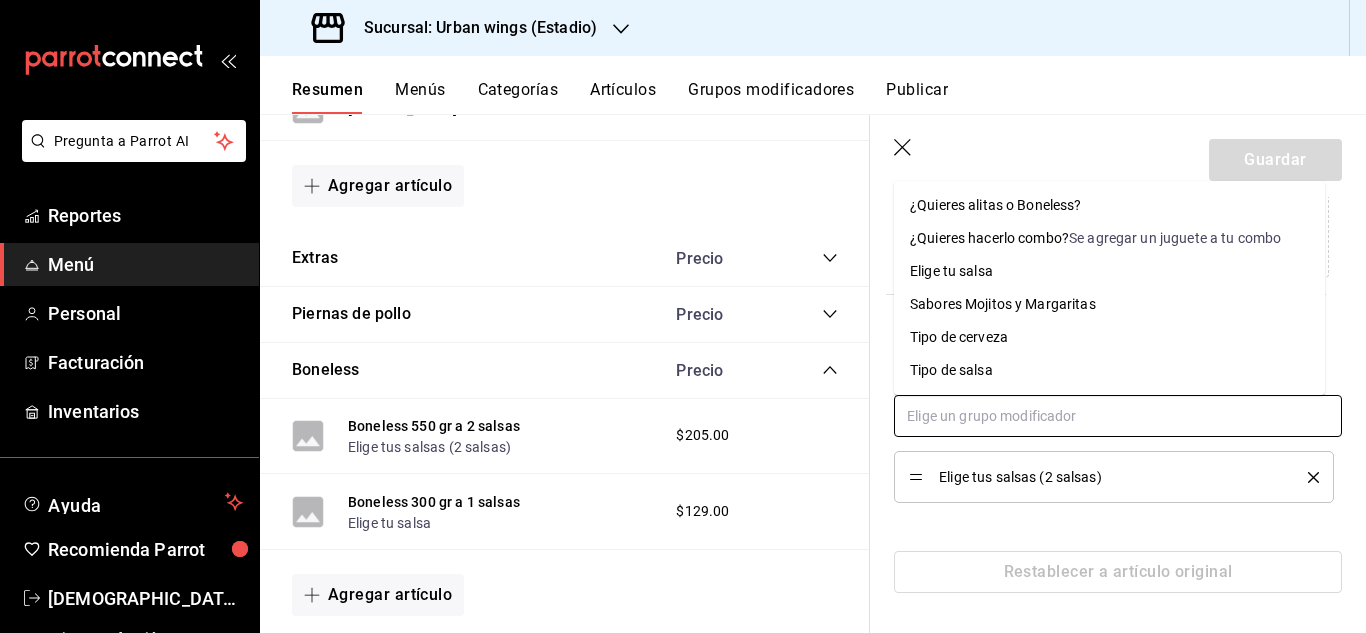 click at bounding box center (1118, 416) 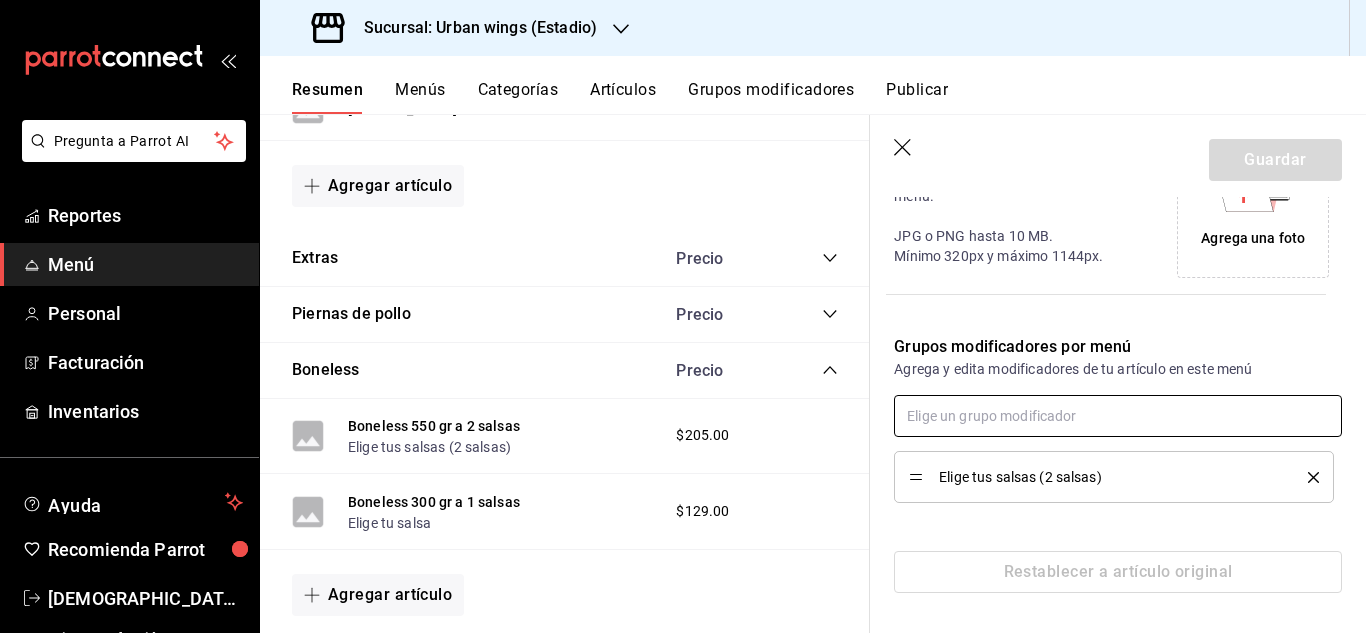 click at bounding box center (1118, 416) 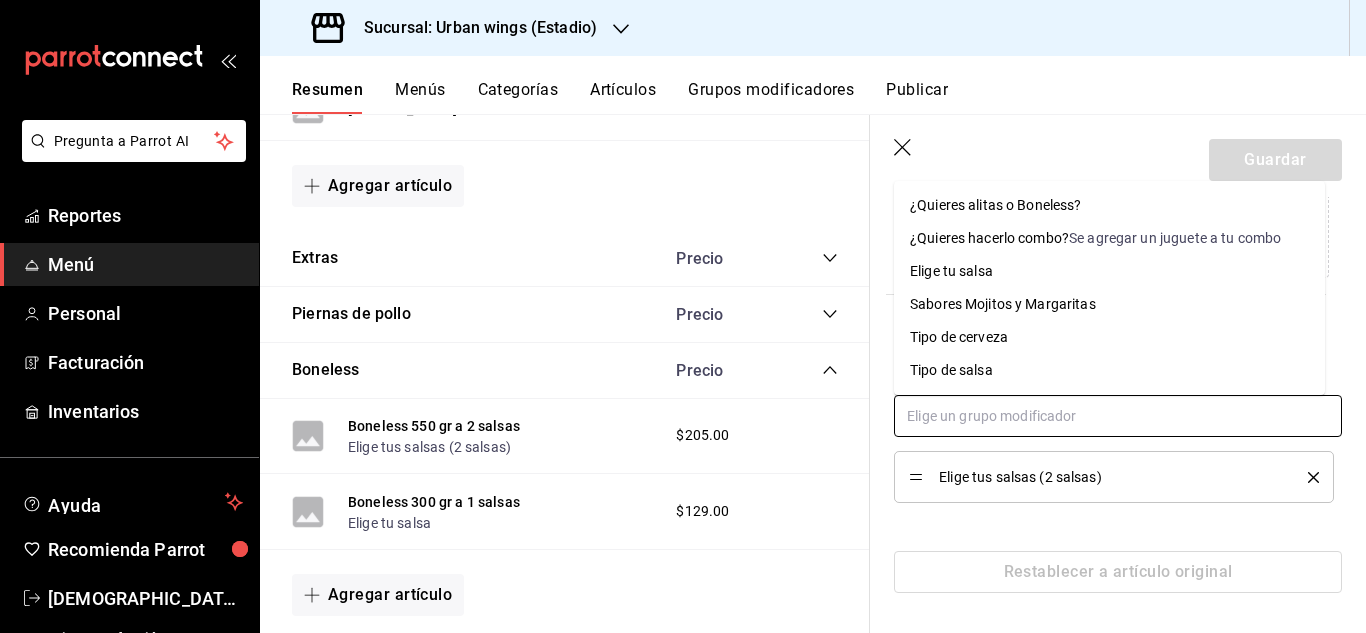 click at bounding box center (1118, 416) 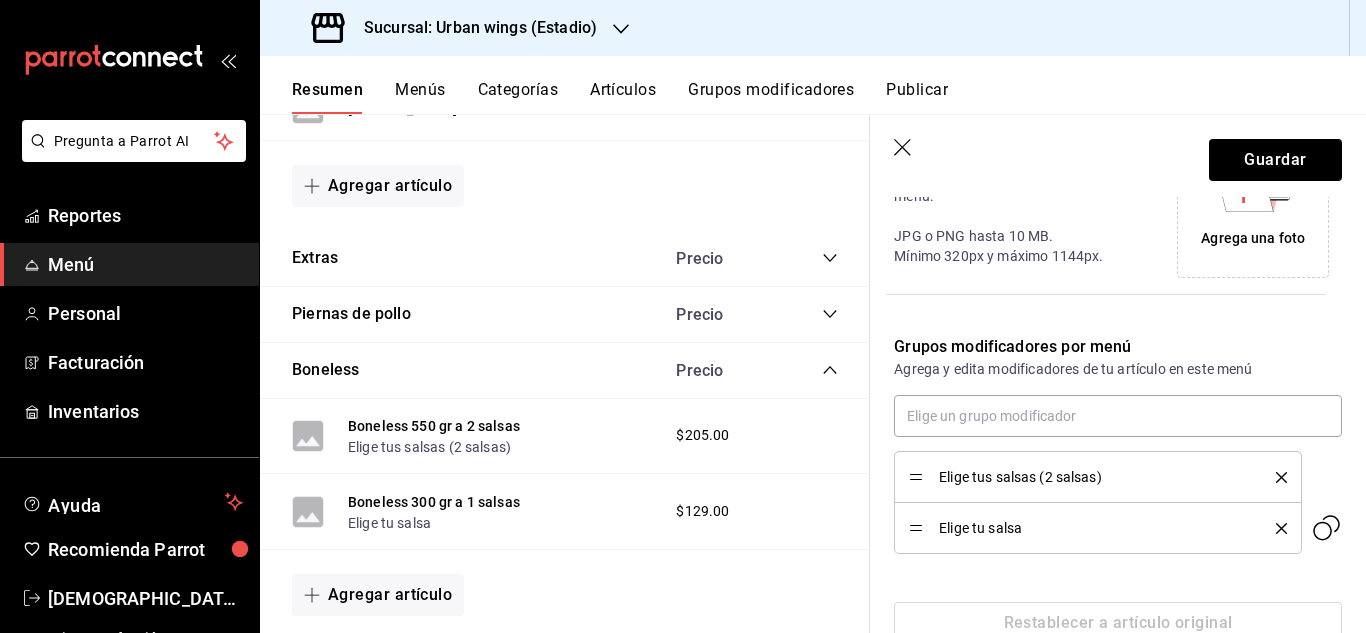 click 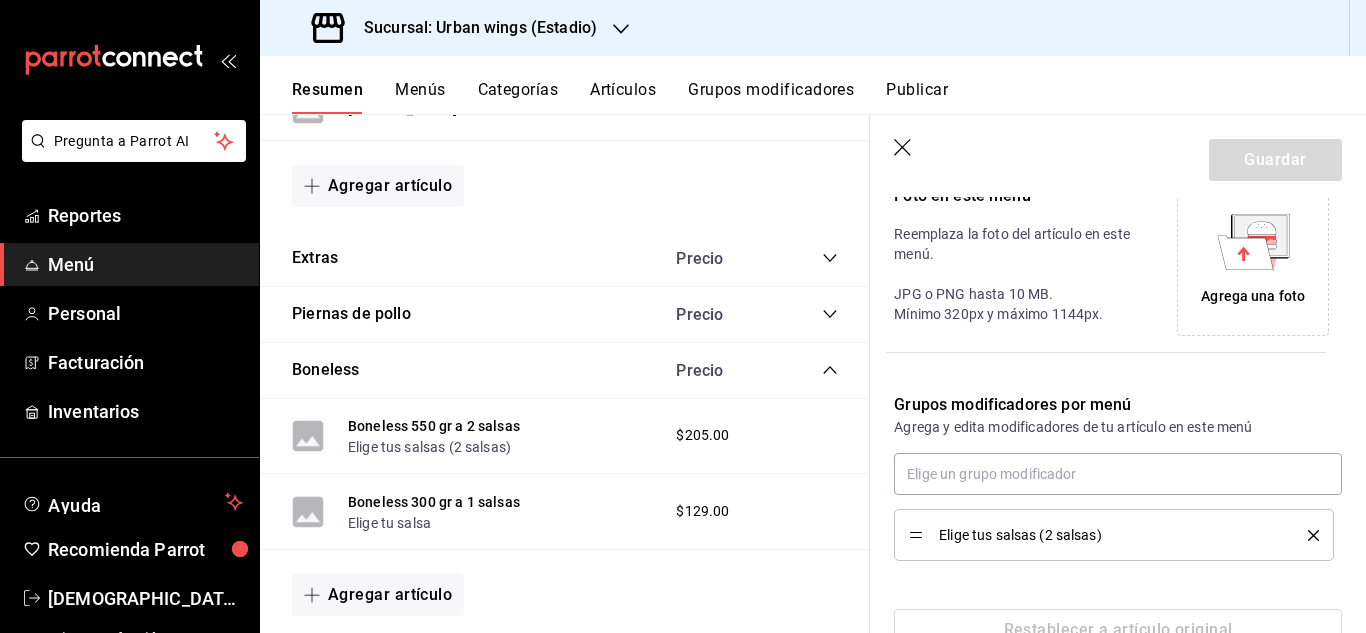 scroll, scrollTop: 517, scrollLeft: 0, axis: vertical 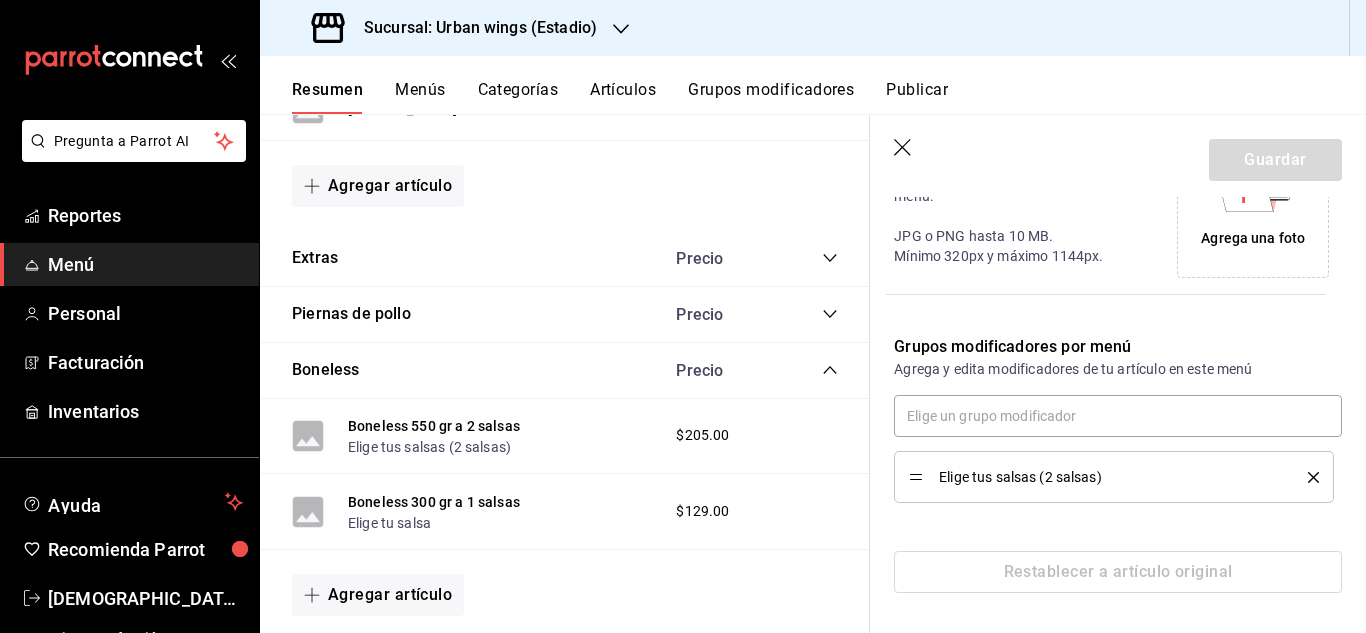click on "Elige tus salsas (2 salsas)" at bounding box center (1114, 477) 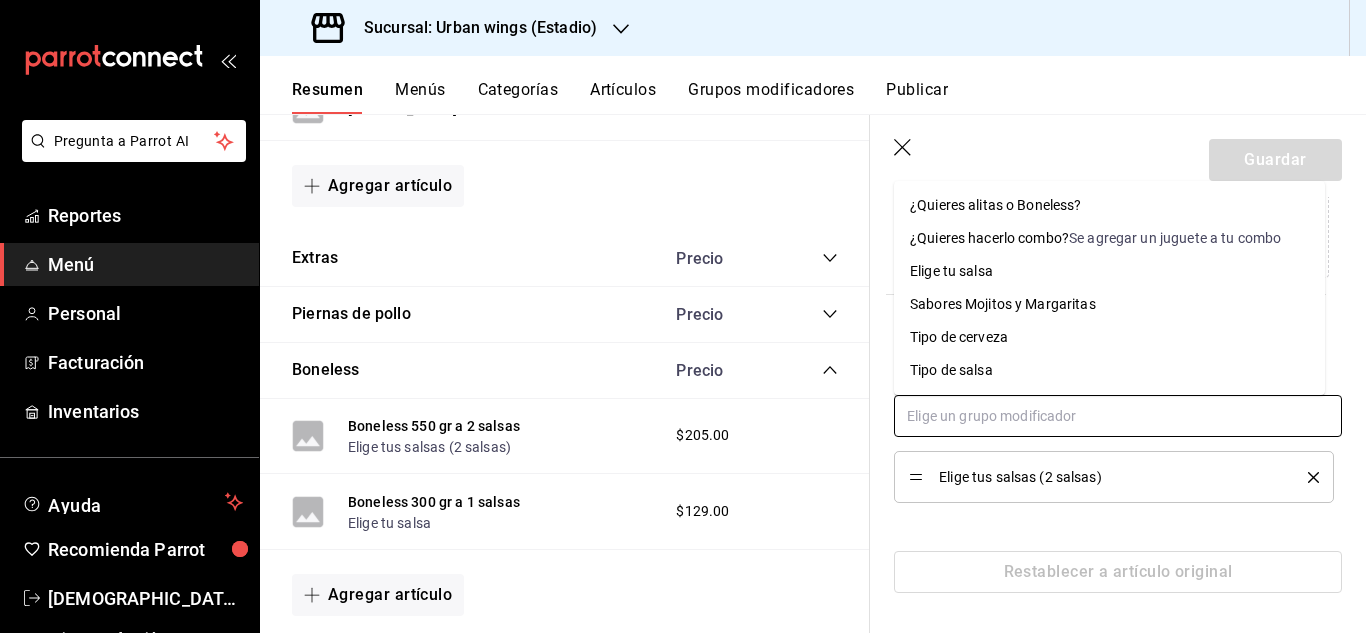 click at bounding box center [1118, 416] 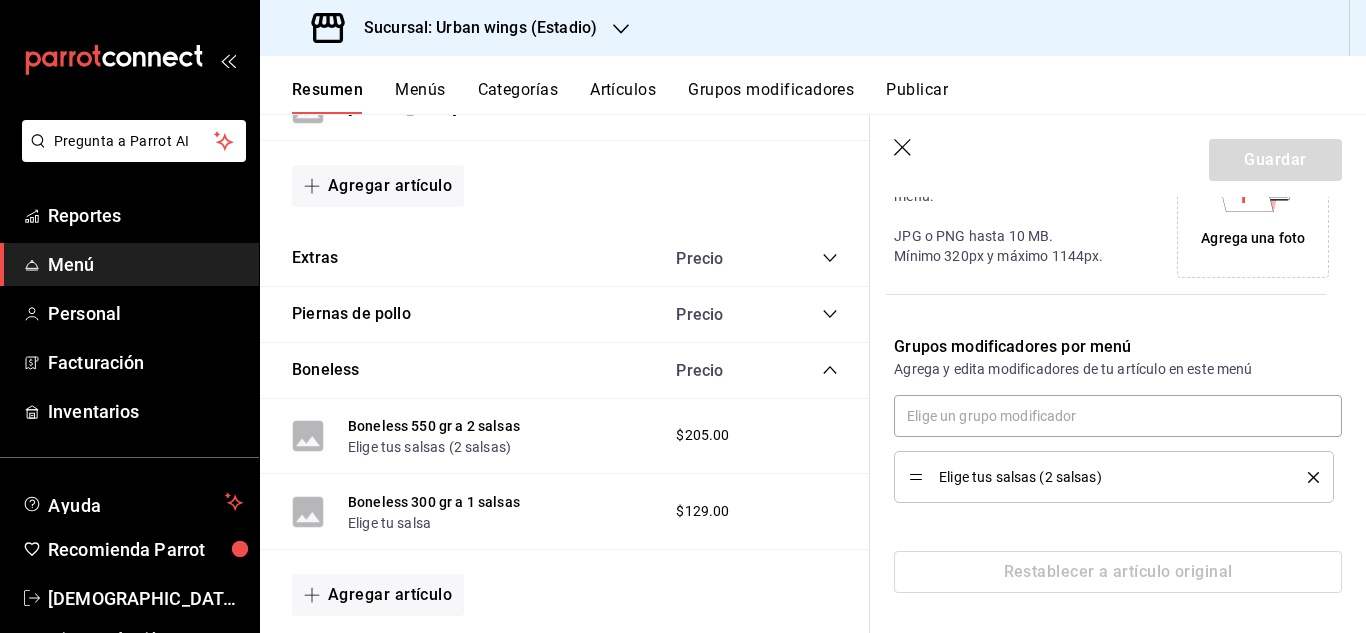 click 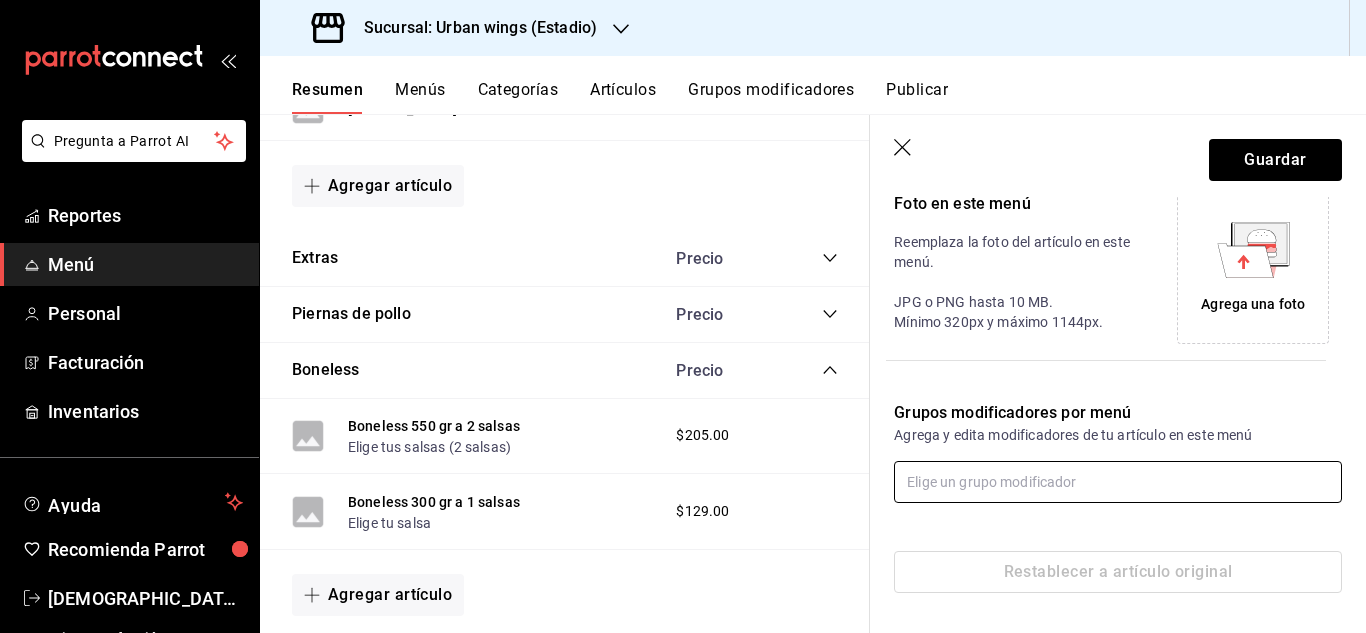 click at bounding box center (1118, 482) 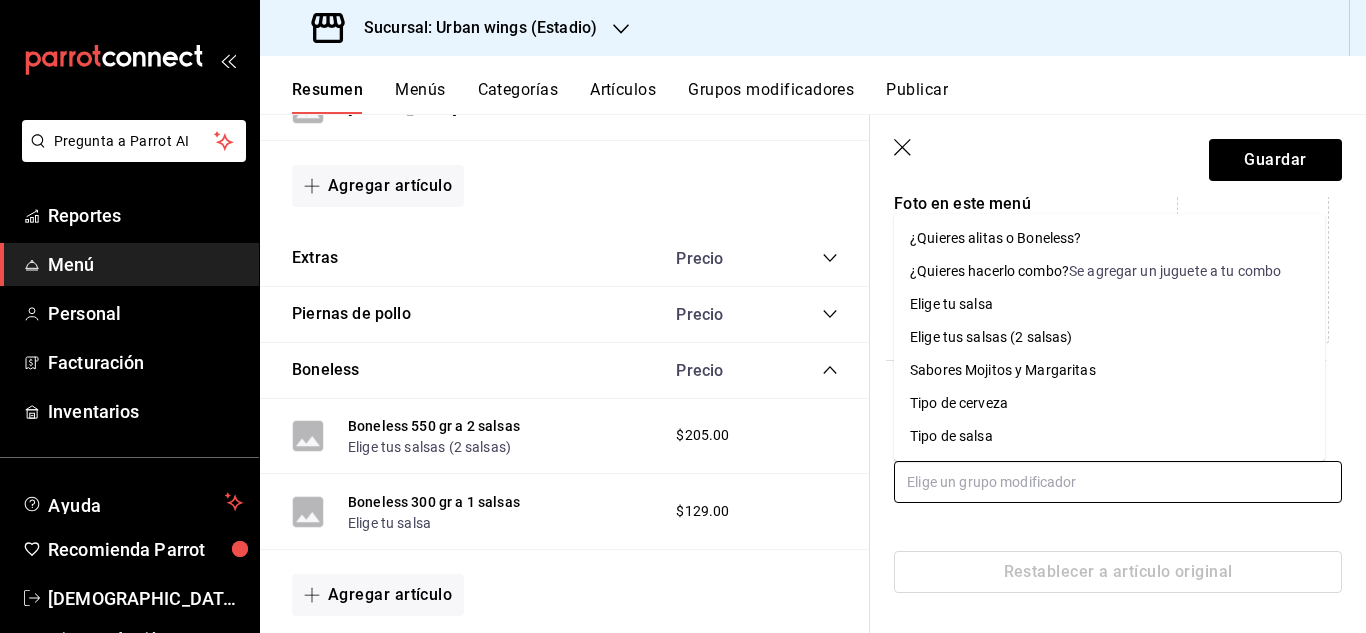 click on "Elige tus salsas (2 salsas)" at bounding box center (991, 337) 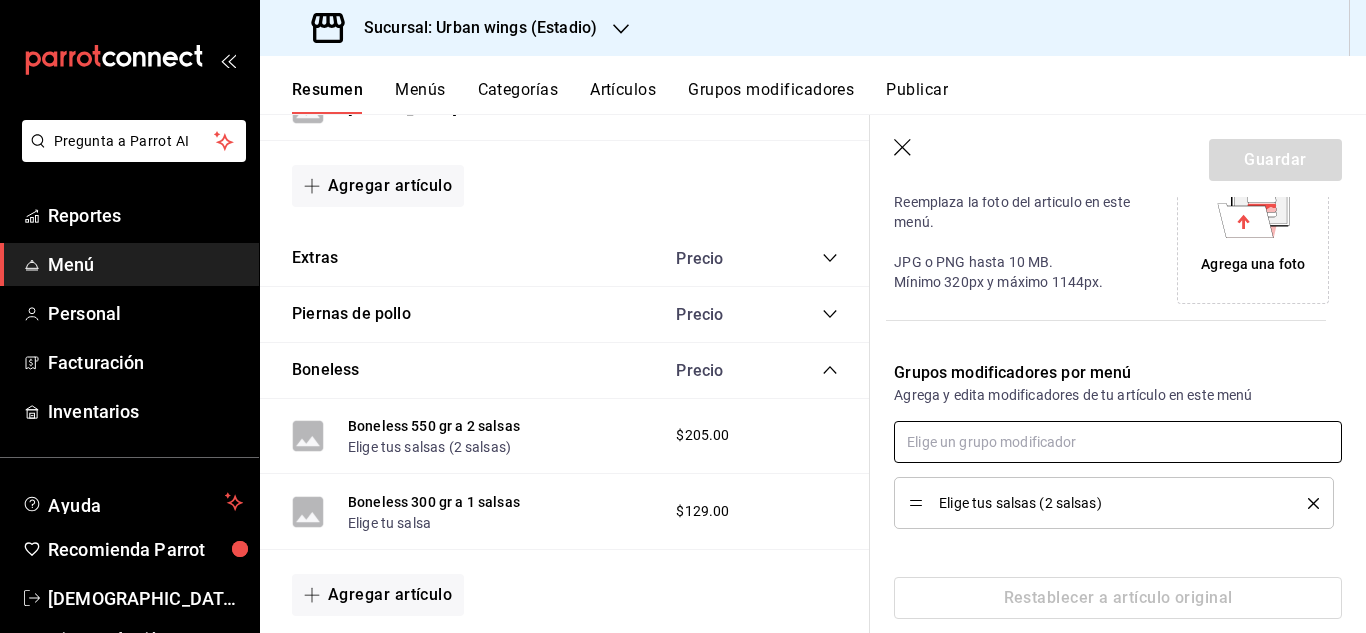 scroll, scrollTop: 517, scrollLeft: 0, axis: vertical 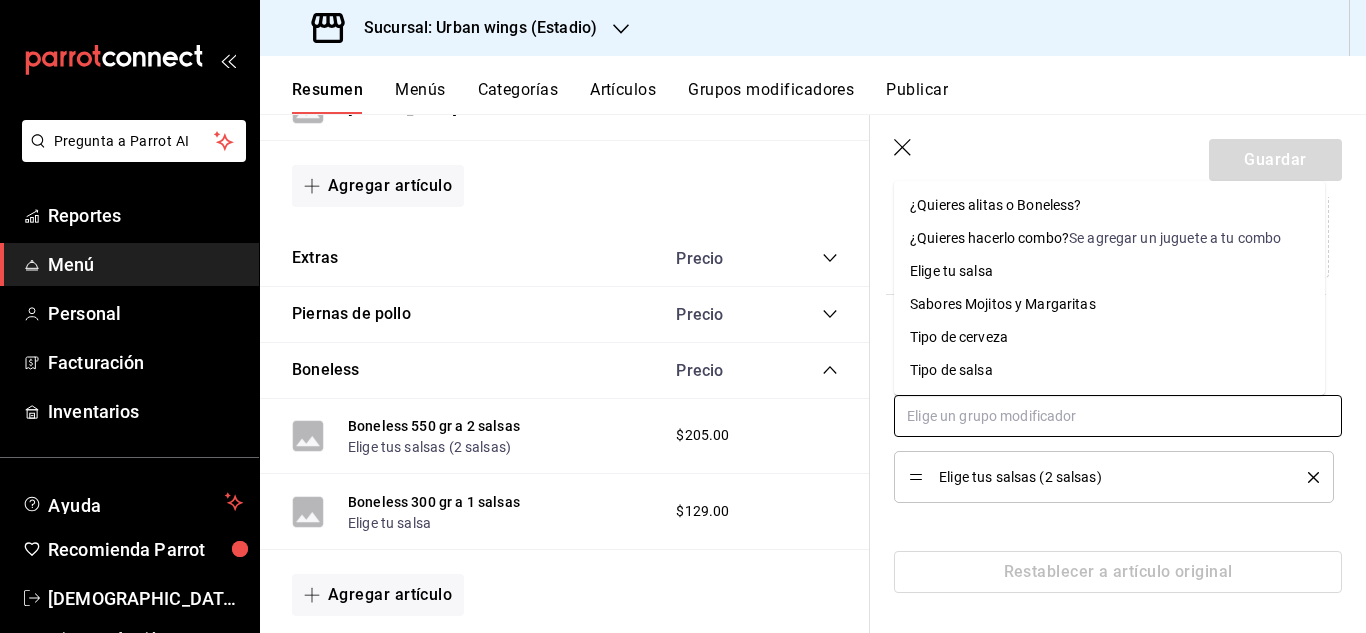 click at bounding box center [1118, 416] 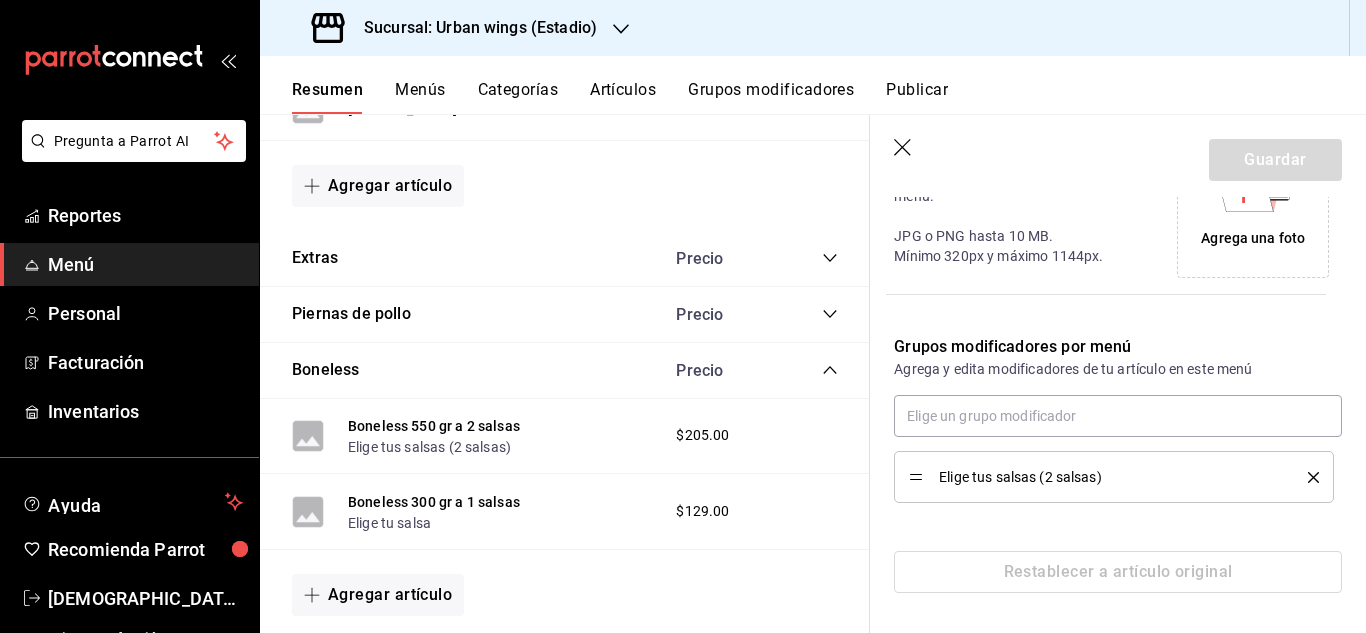 click on "Editar artículo por menú La edición del artículo solo se verá reflejado en este menú, si quieres restaurar el artículo a su configuración original, da clic en el botón  Restablecer a artículo original . Boneless 550 gr a 2 salsas Boneless 550 gr a 2 salsas Precio $205.00 Precio por menú Foto en este menú Reemplaza la foto del artículo en este menú. JPG o PNG hasta 10 MB. Mínimo 320px y máximo 1144px. Agrega una foto Grupos modificadores por menú Agrega y edita modificadores de tu artículo en este menú  Elige tus salsas (2 salsas) Restablecer a artículo original" at bounding box center (1118, 156) 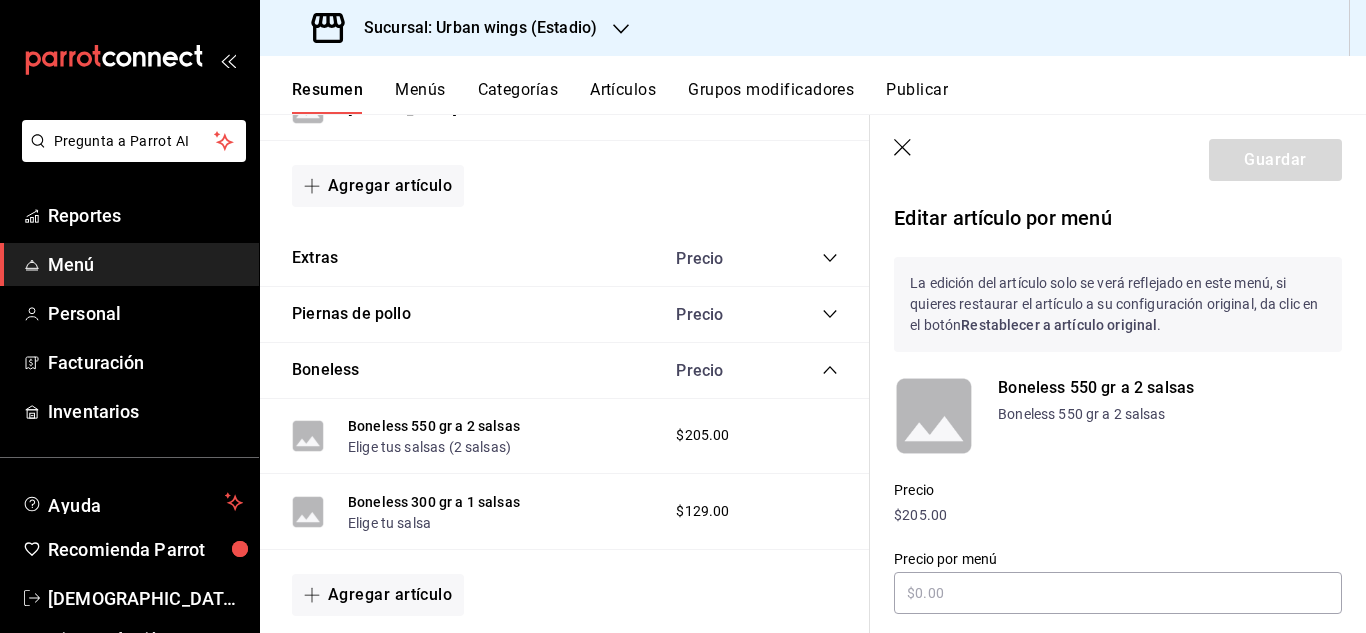 scroll, scrollTop: 0, scrollLeft: 0, axis: both 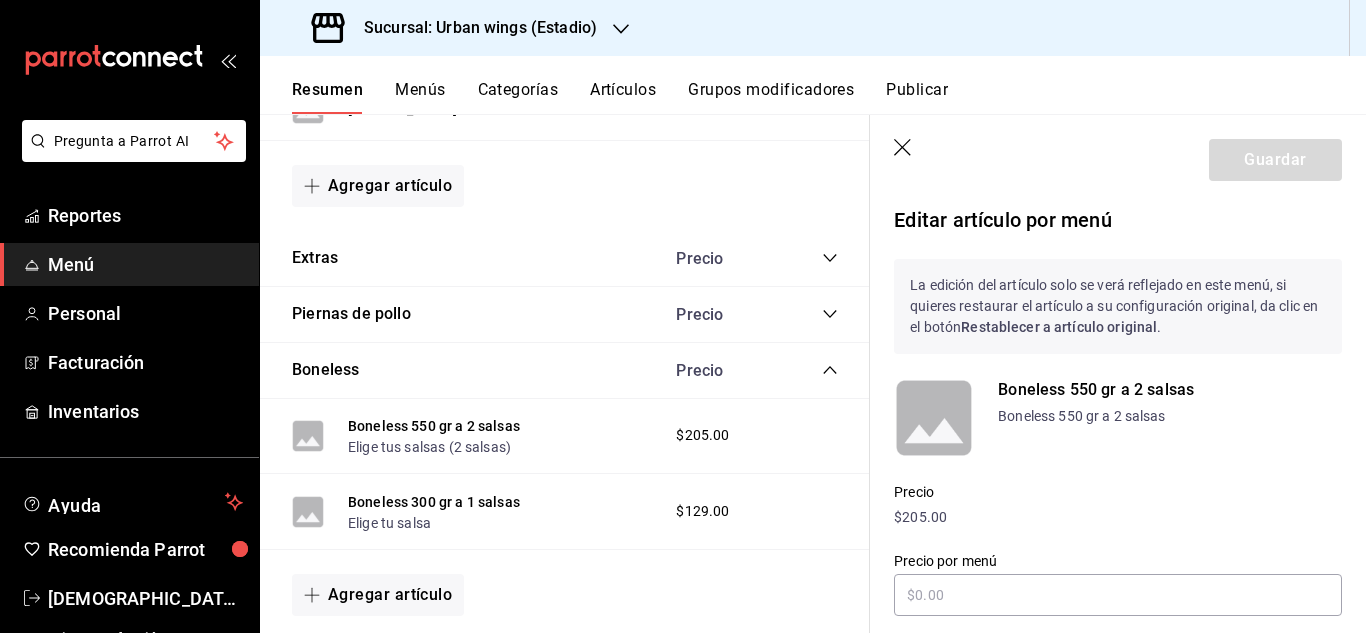 click on "Guardar" at bounding box center (1275, 160) 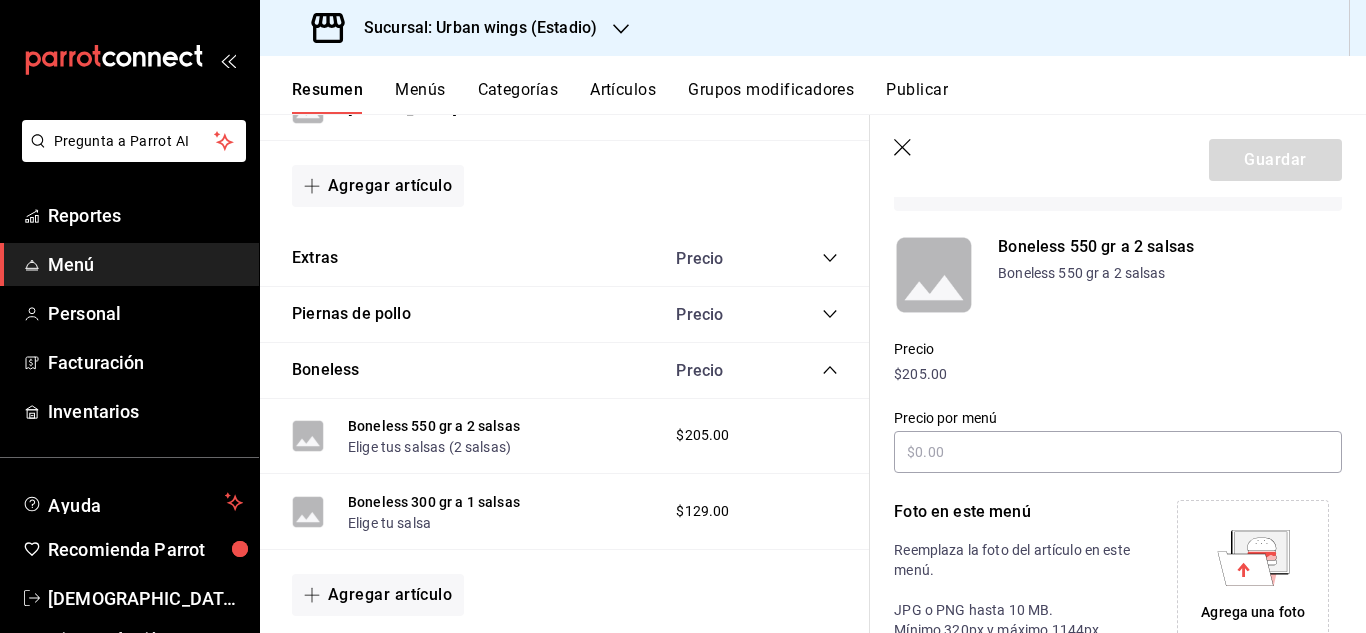 scroll, scrollTop: 517, scrollLeft: 0, axis: vertical 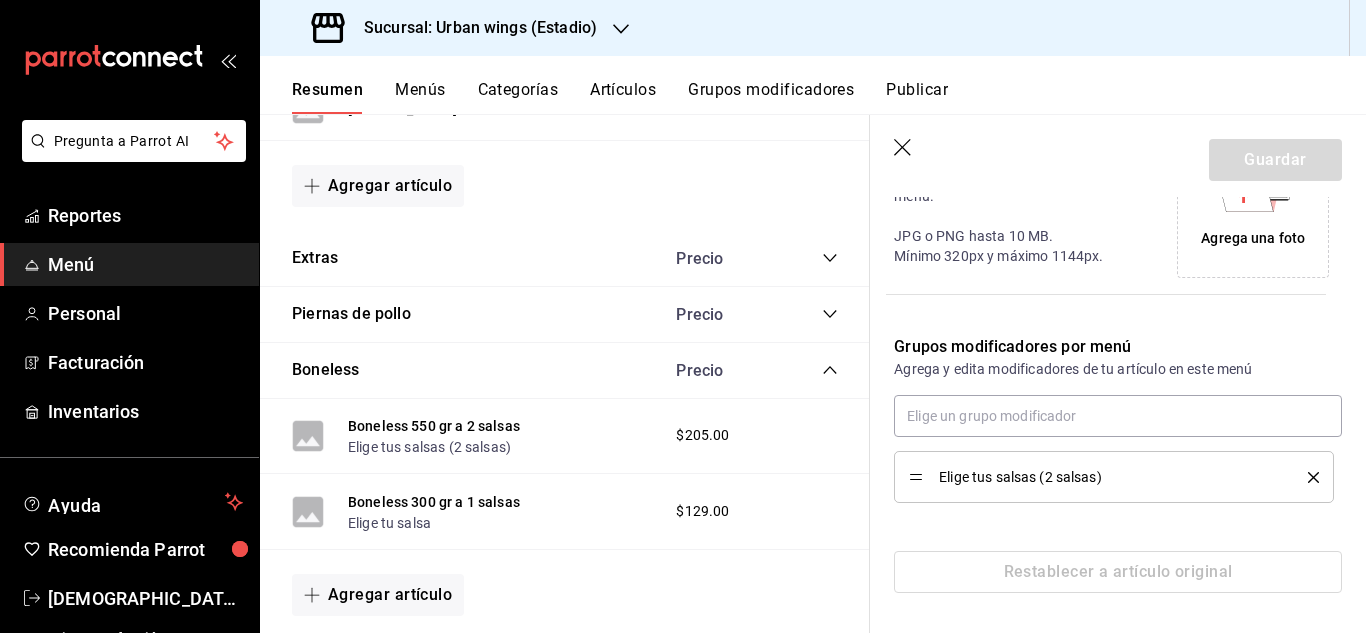 drag, startPoint x: 788, startPoint y: 490, endPoint x: 710, endPoint y: 506, distance: 79.624115 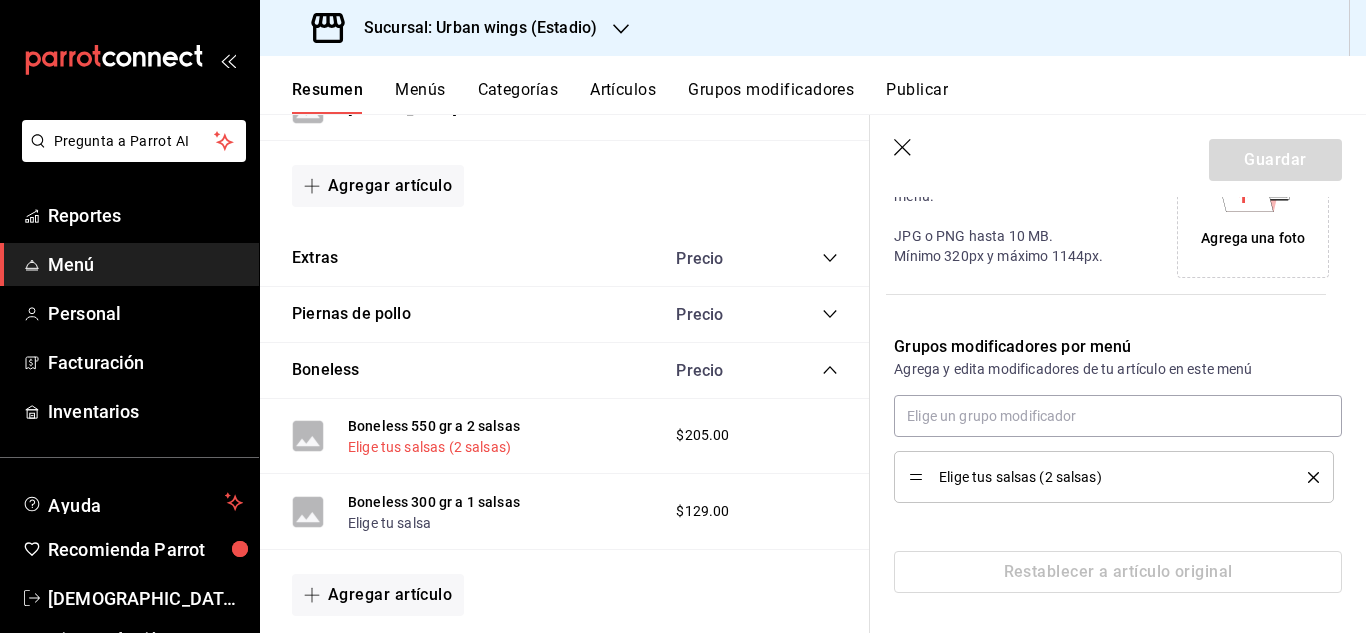 click on "Elige tu salsa" at bounding box center [389, 523] 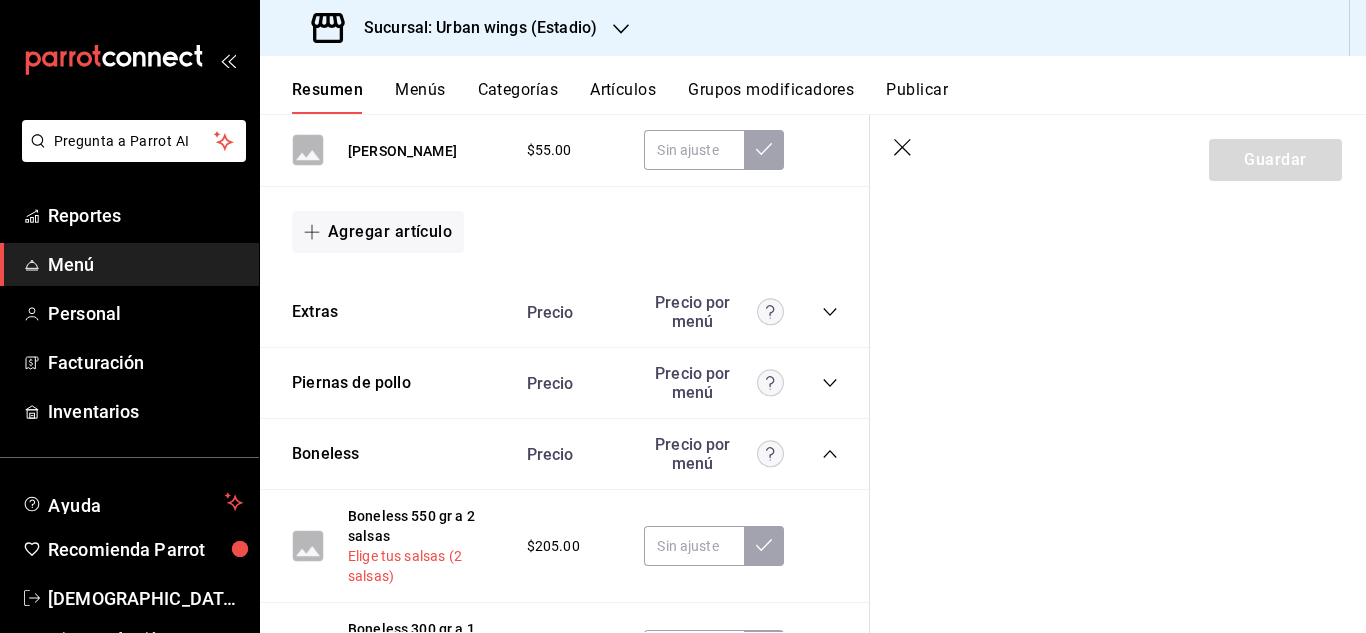 click on "Elige tus salsas (2 salsas)" at bounding box center (427, 566) 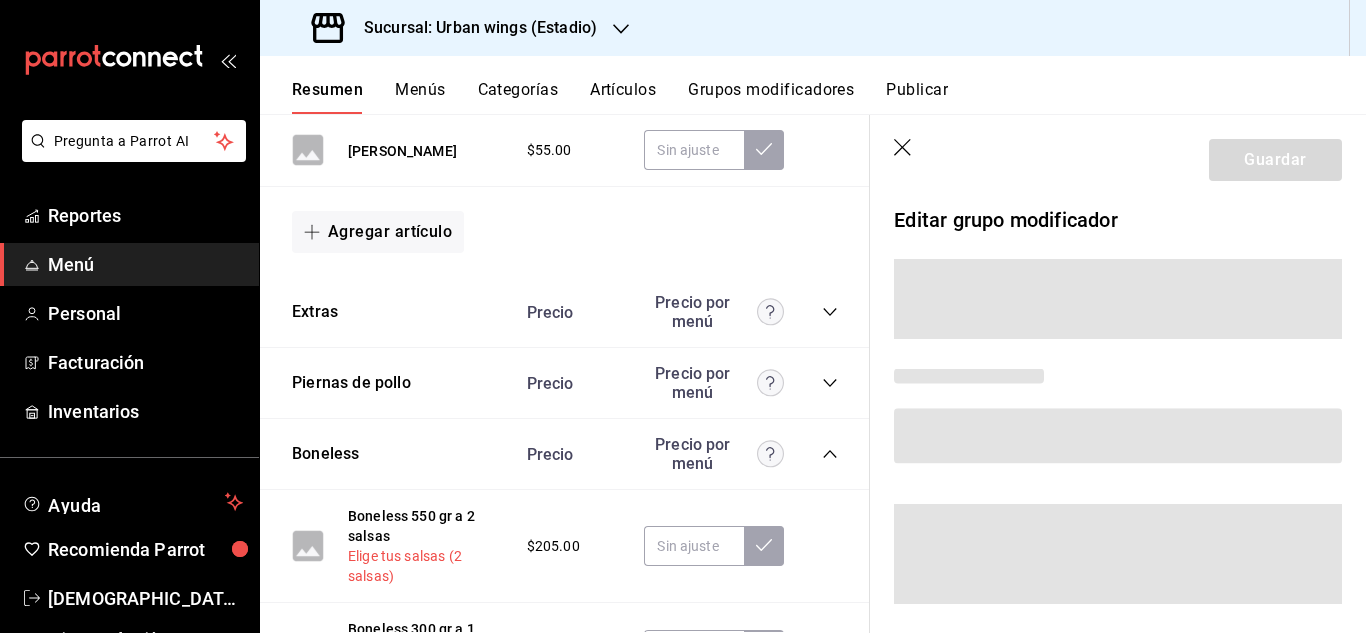 scroll, scrollTop: 1303, scrollLeft: 0, axis: vertical 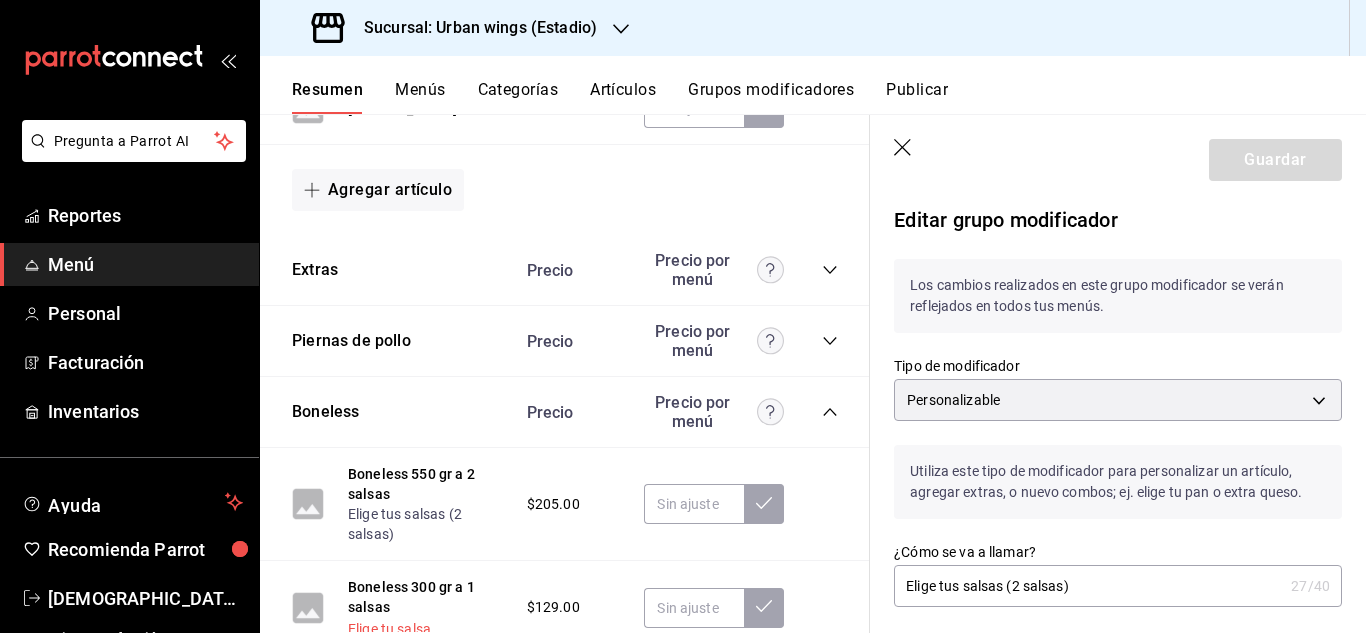 click on "Elige tu salsa" at bounding box center (389, 629) 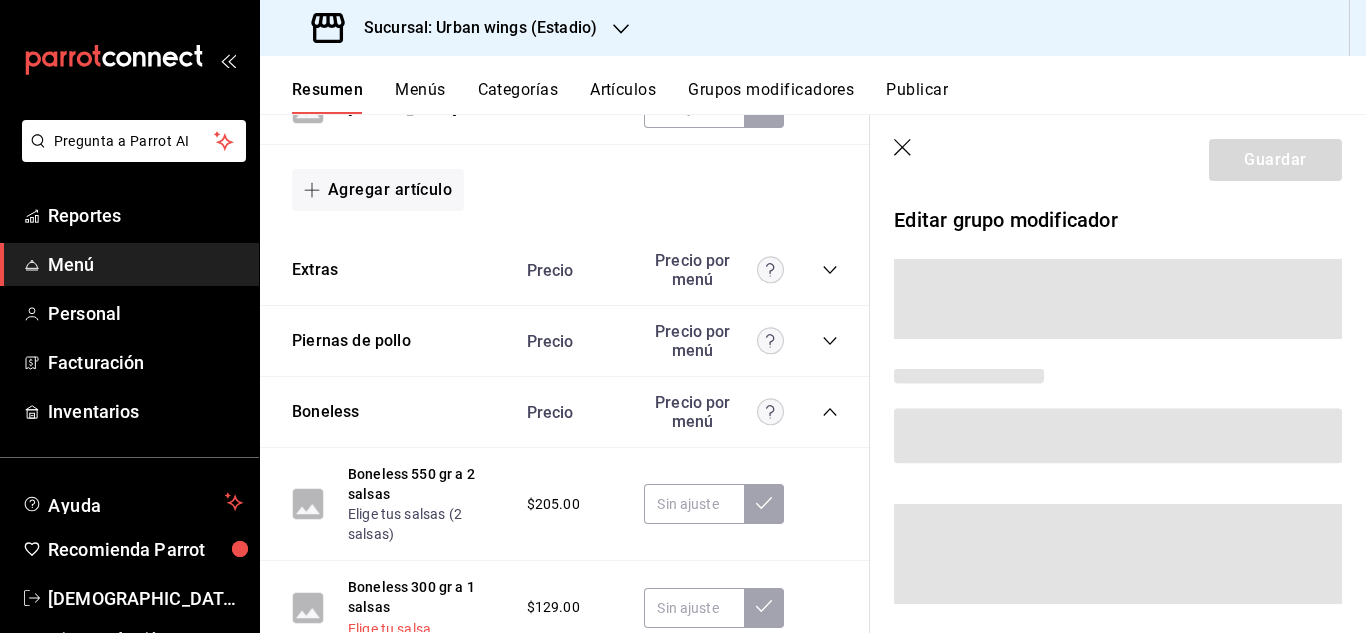 click on "Elige tu salsa" at bounding box center [389, 629] 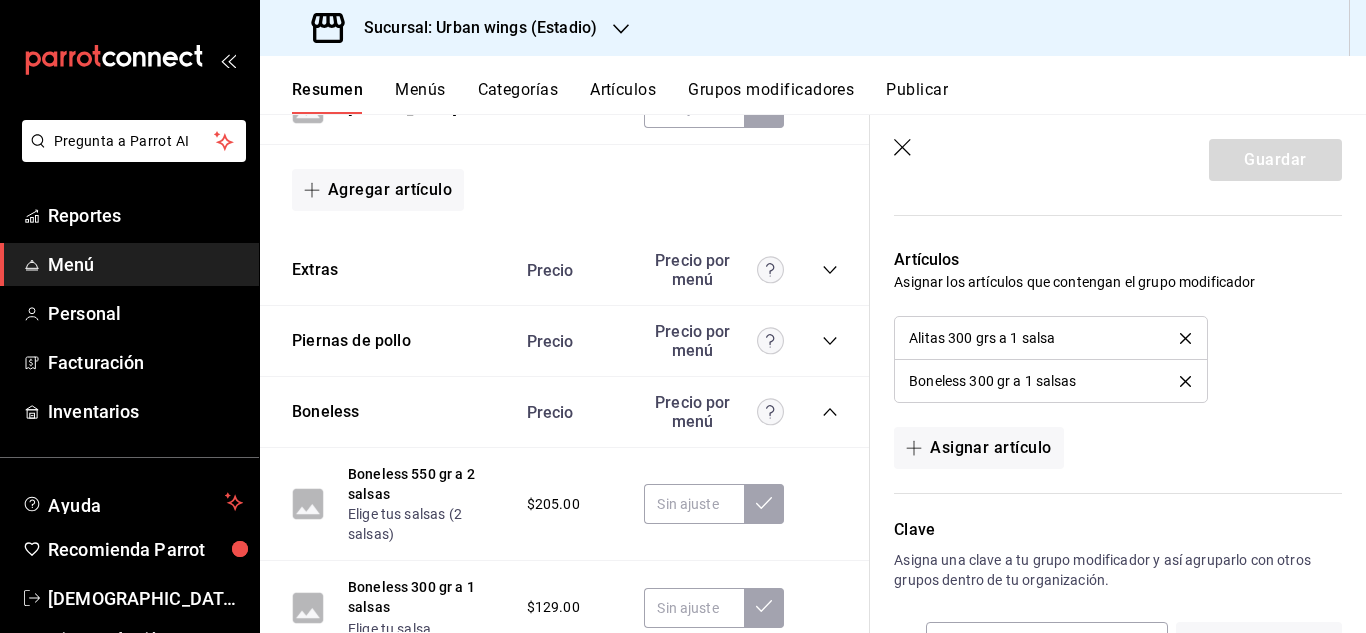 scroll, scrollTop: 2492, scrollLeft: 0, axis: vertical 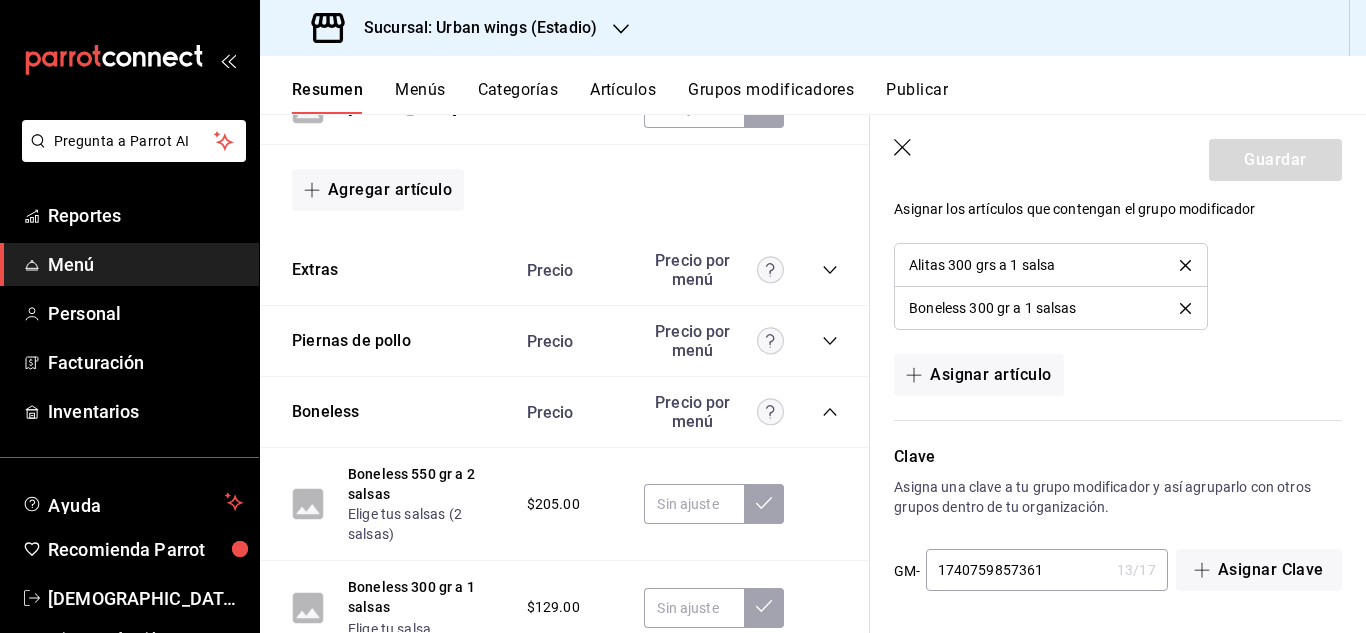 click 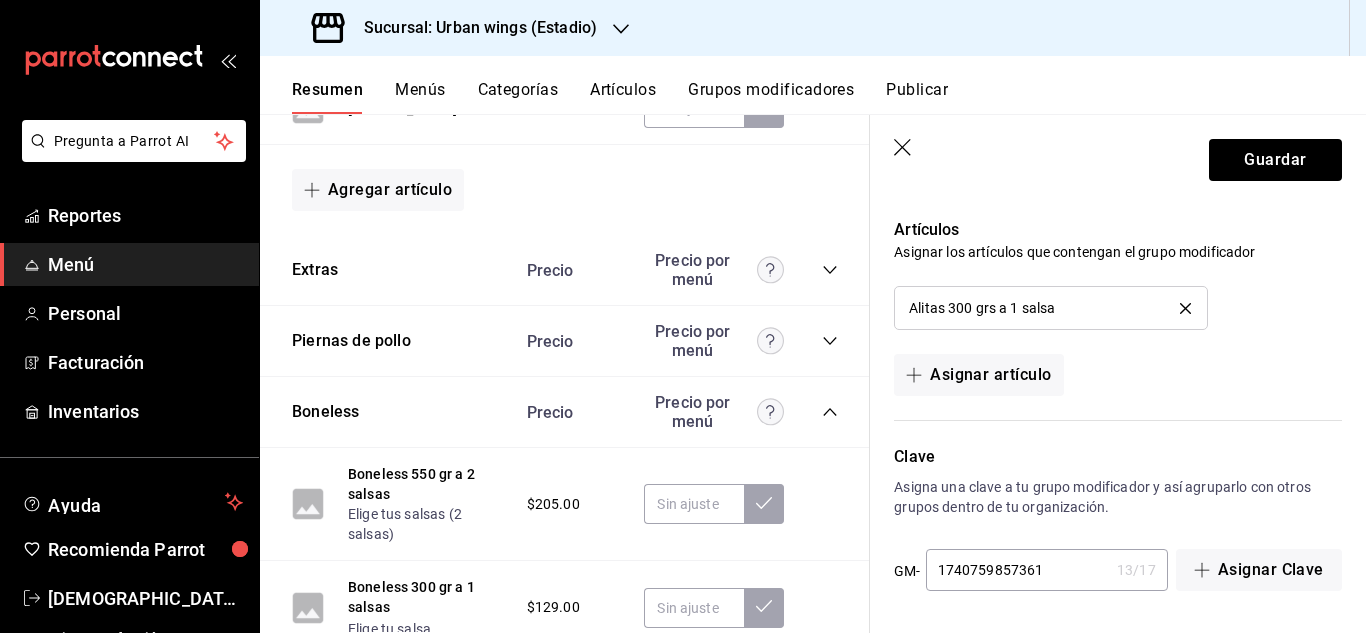 scroll, scrollTop: 2449, scrollLeft: 0, axis: vertical 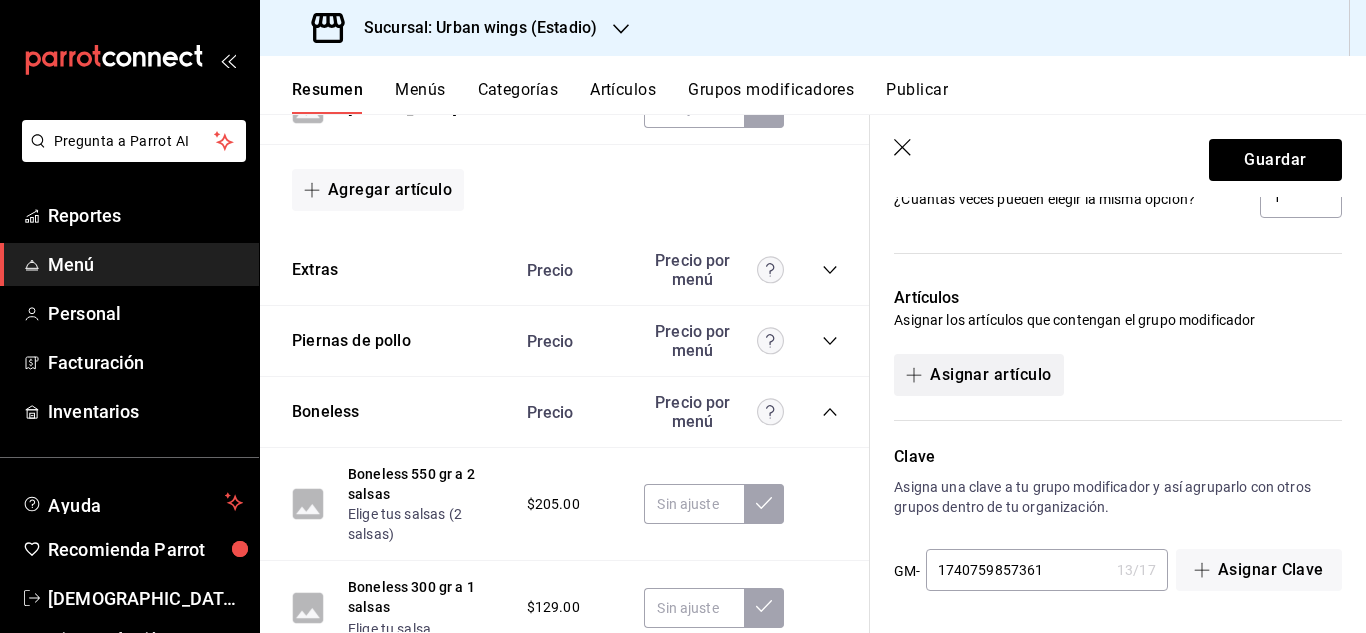 click on "Asignar artículo" at bounding box center [978, 375] 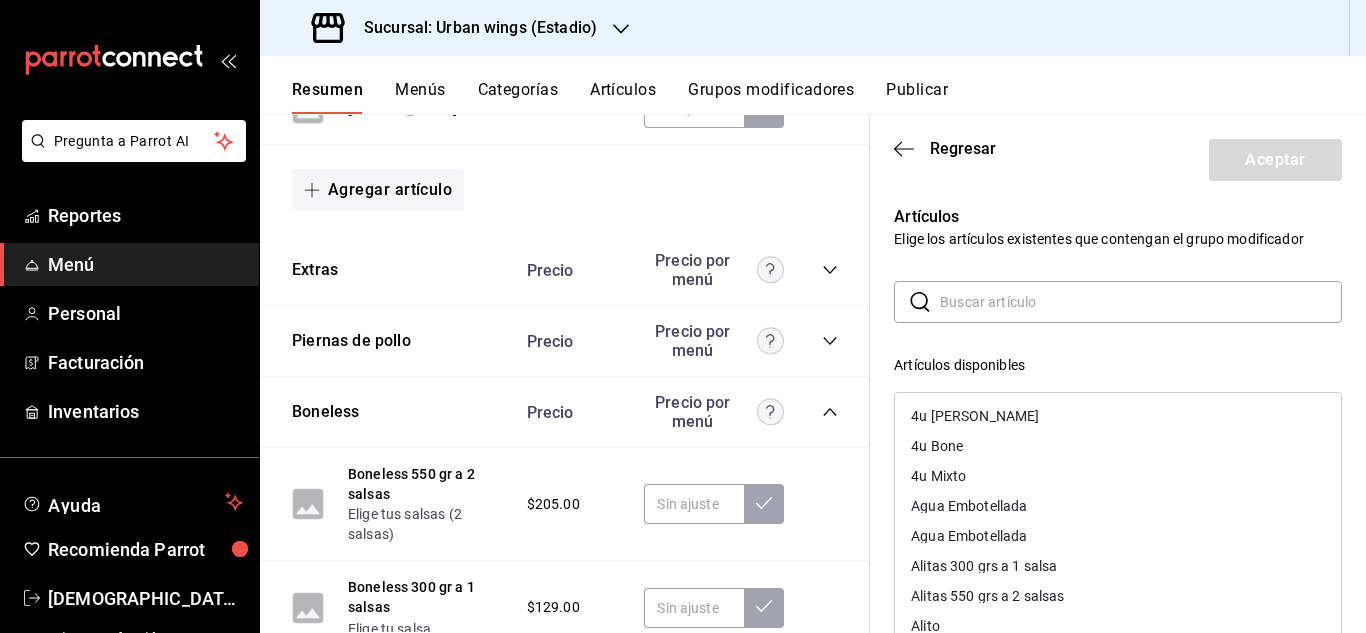 click at bounding box center (1141, 302) 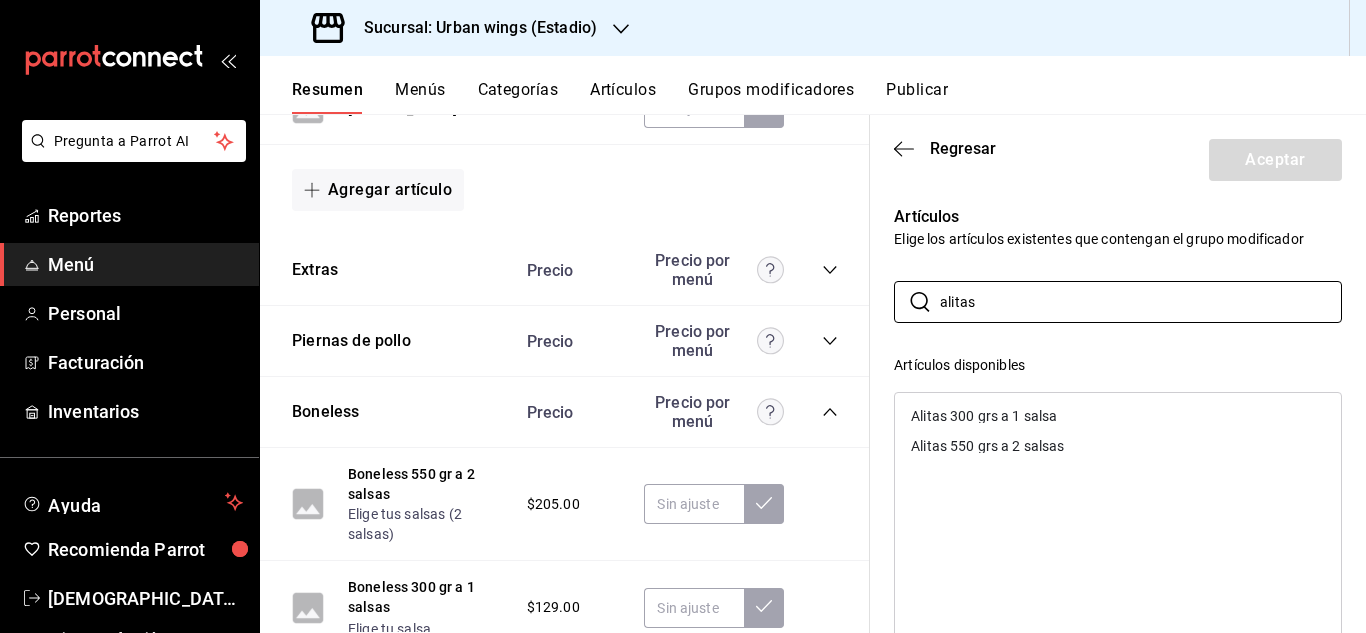 click on "Alitas 300 grs a 1 salsa" at bounding box center [984, 416] 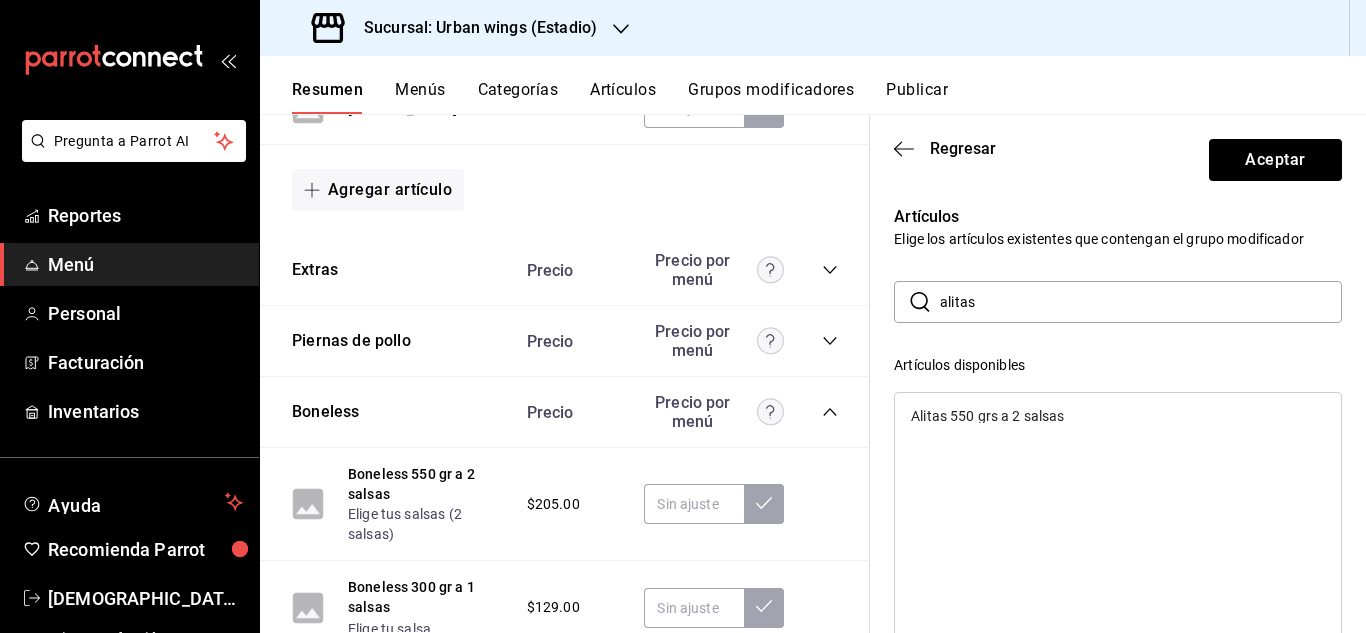 drag, startPoint x: 1030, startPoint y: 303, endPoint x: 906, endPoint y: 302, distance: 124.004036 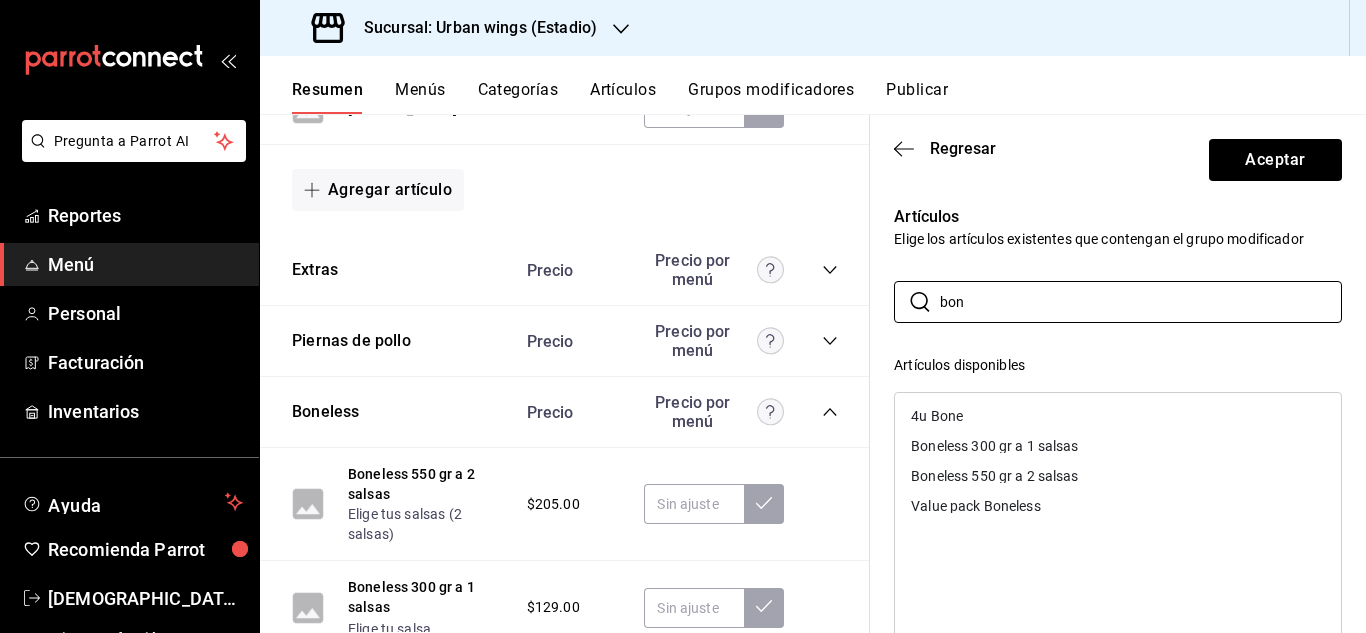 type on "bon" 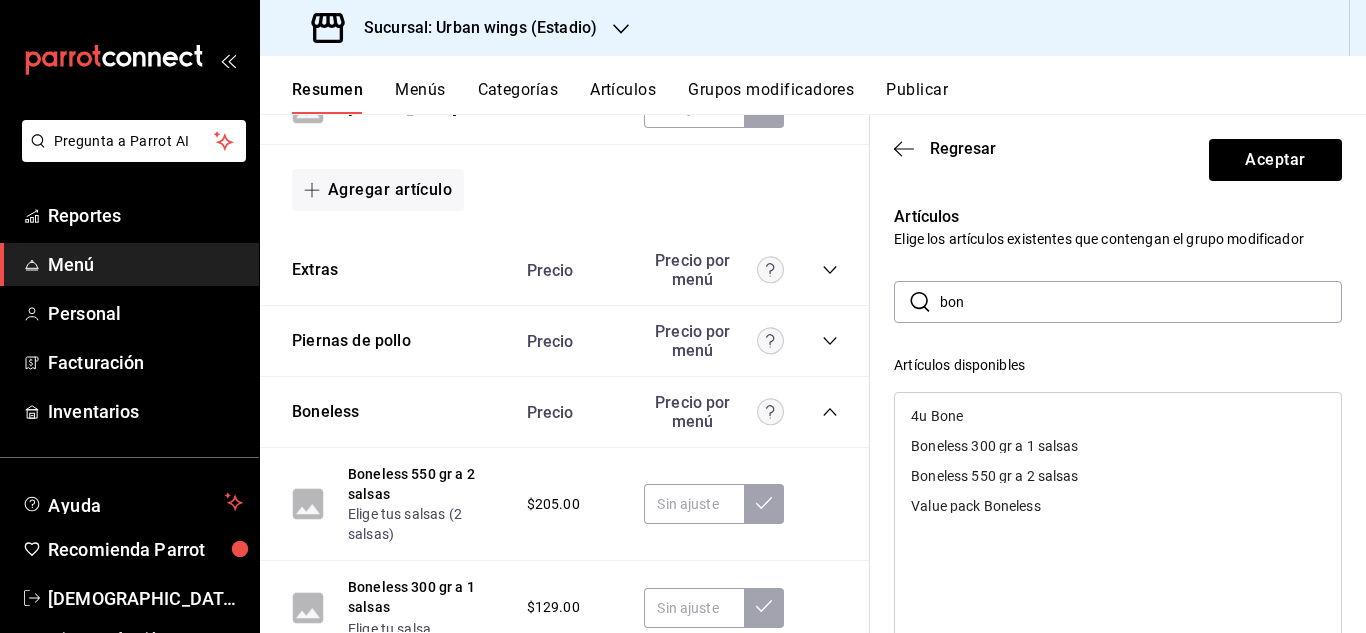 click on "Boneless 300 gr a 1 salsas" at bounding box center (1118, 446) 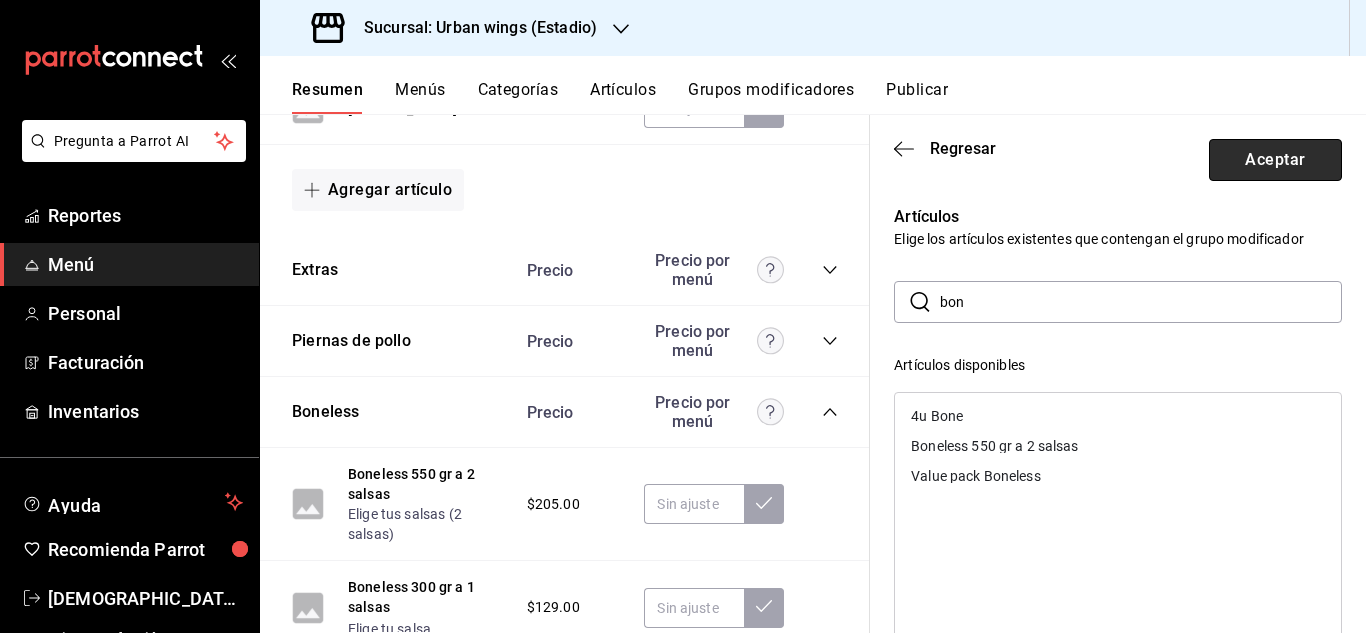 click on "Aceptar" at bounding box center [1275, 160] 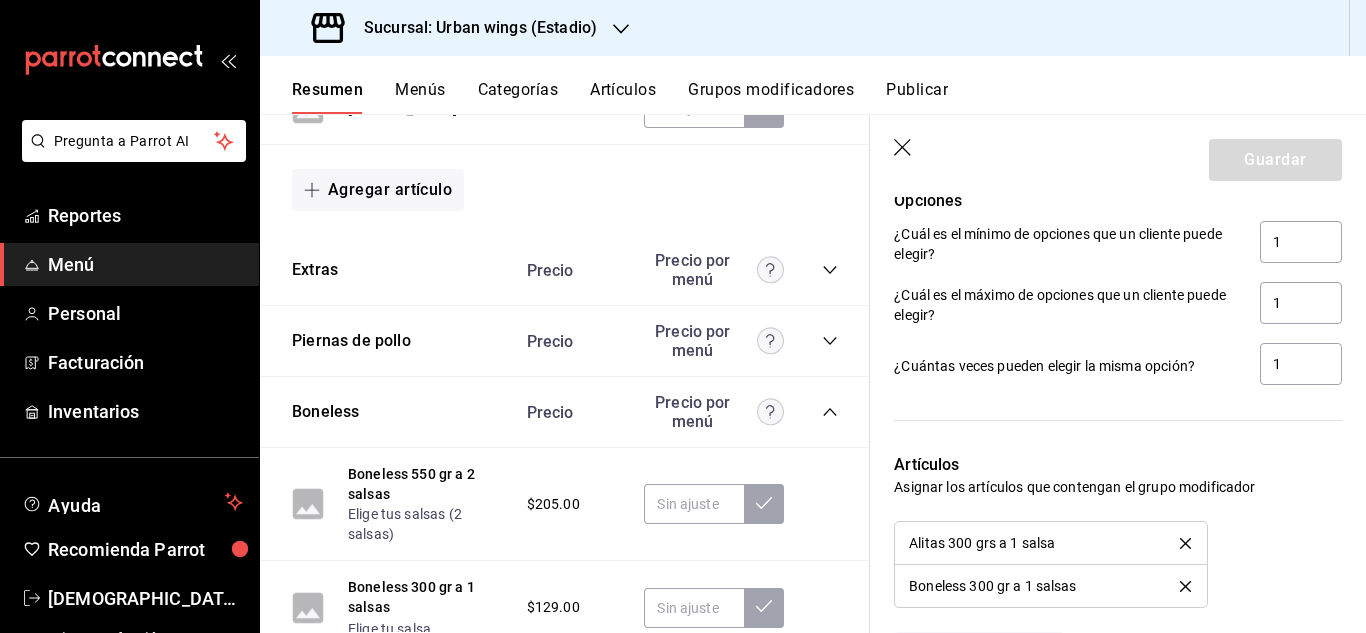 scroll, scrollTop: 2331, scrollLeft: 0, axis: vertical 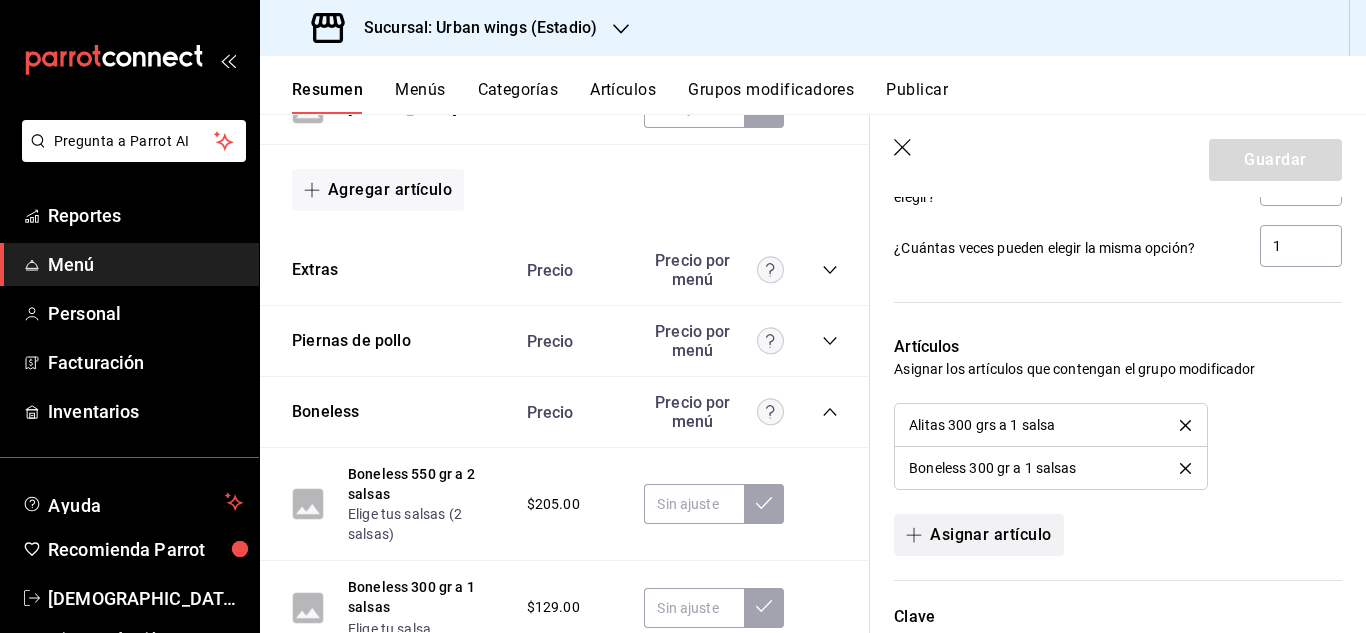 click on "Asignar artículo" at bounding box center [978, 535] 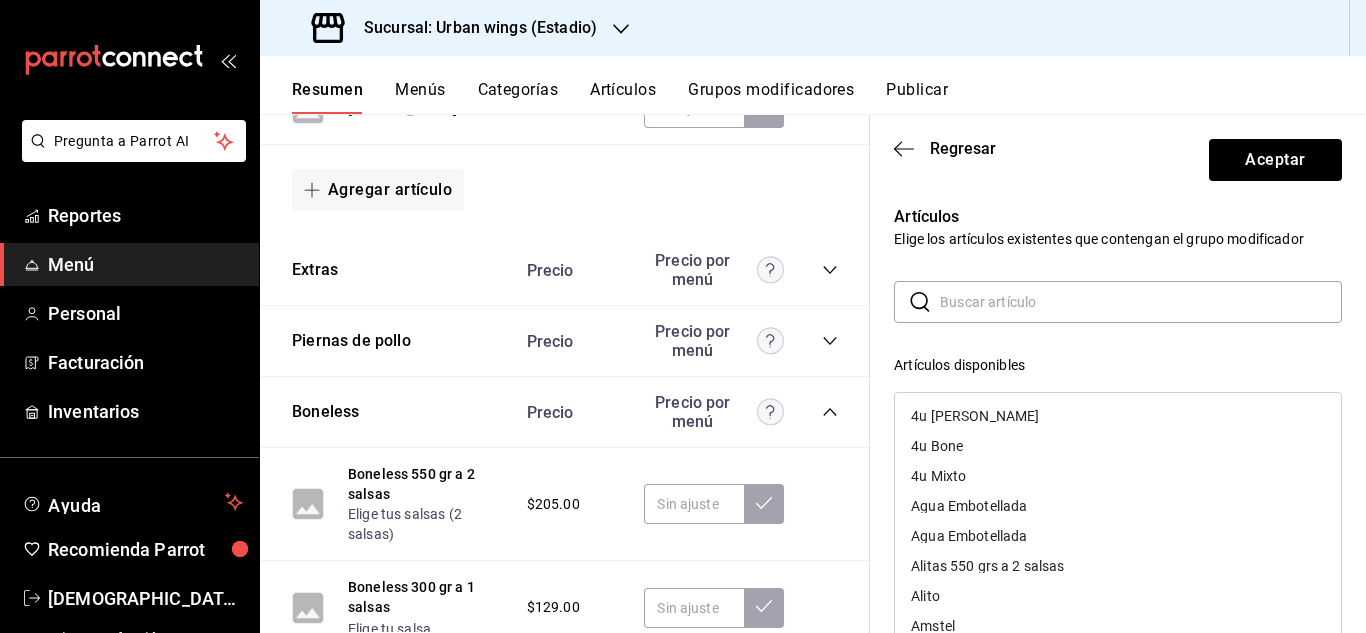 click at bounding box center [1141, 302] 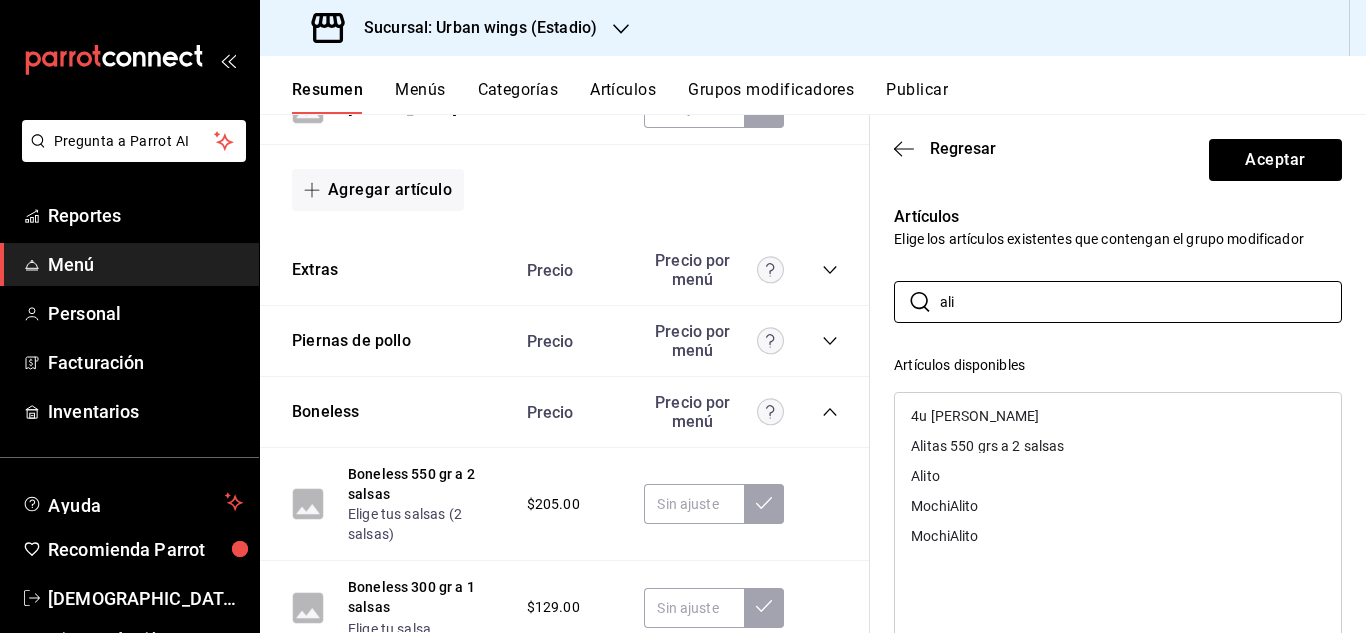 type on "ali" 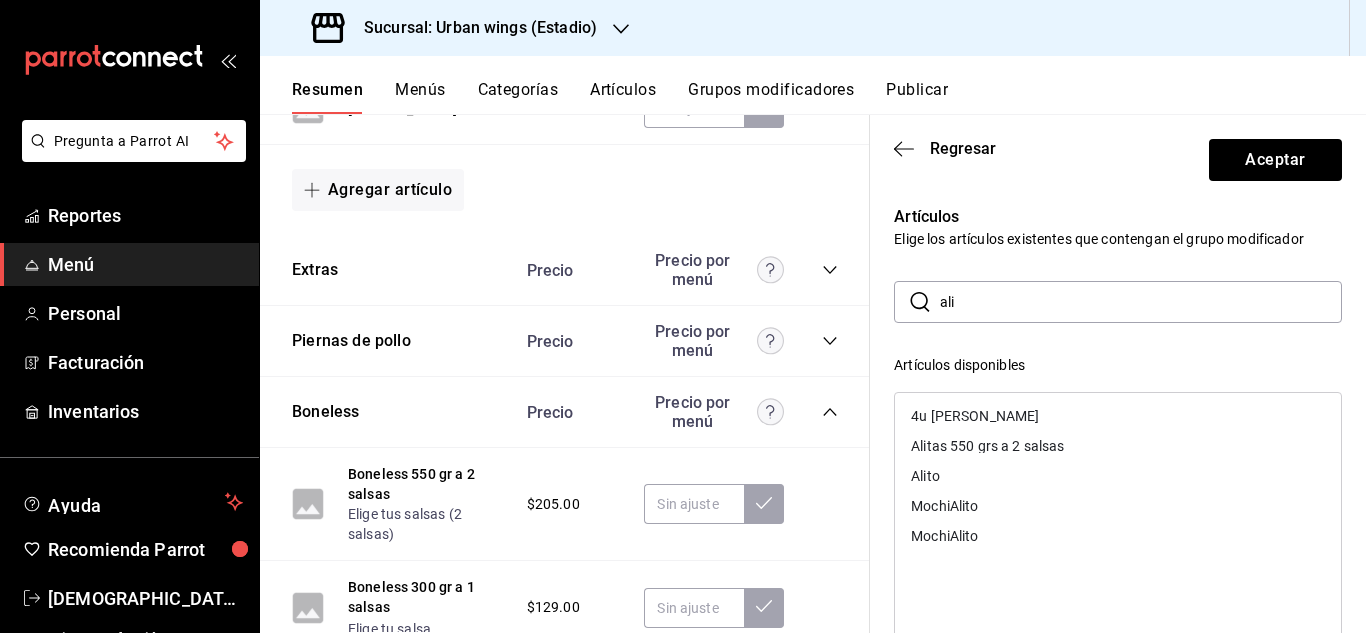 click on "Alito" at bounding box center [1118, 476] 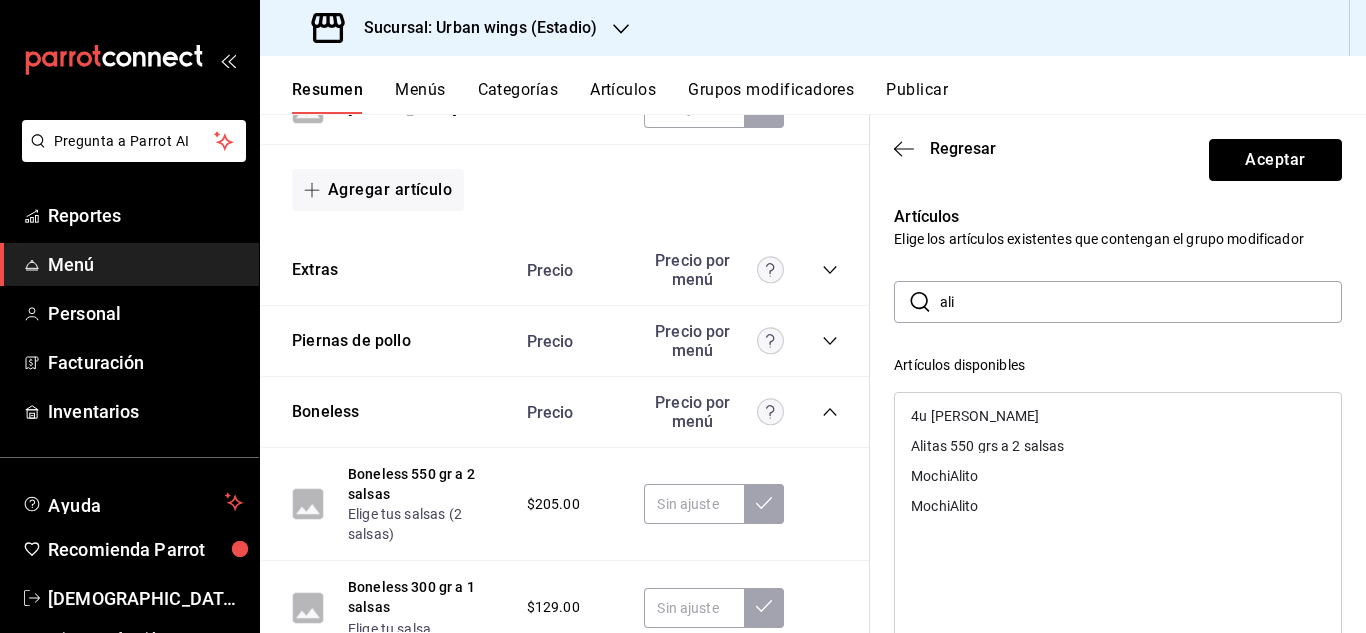 drag, startPoint x: 1227, startPoint y: 140, endPoint x: 1227, endPoint y: 151, distance: 11 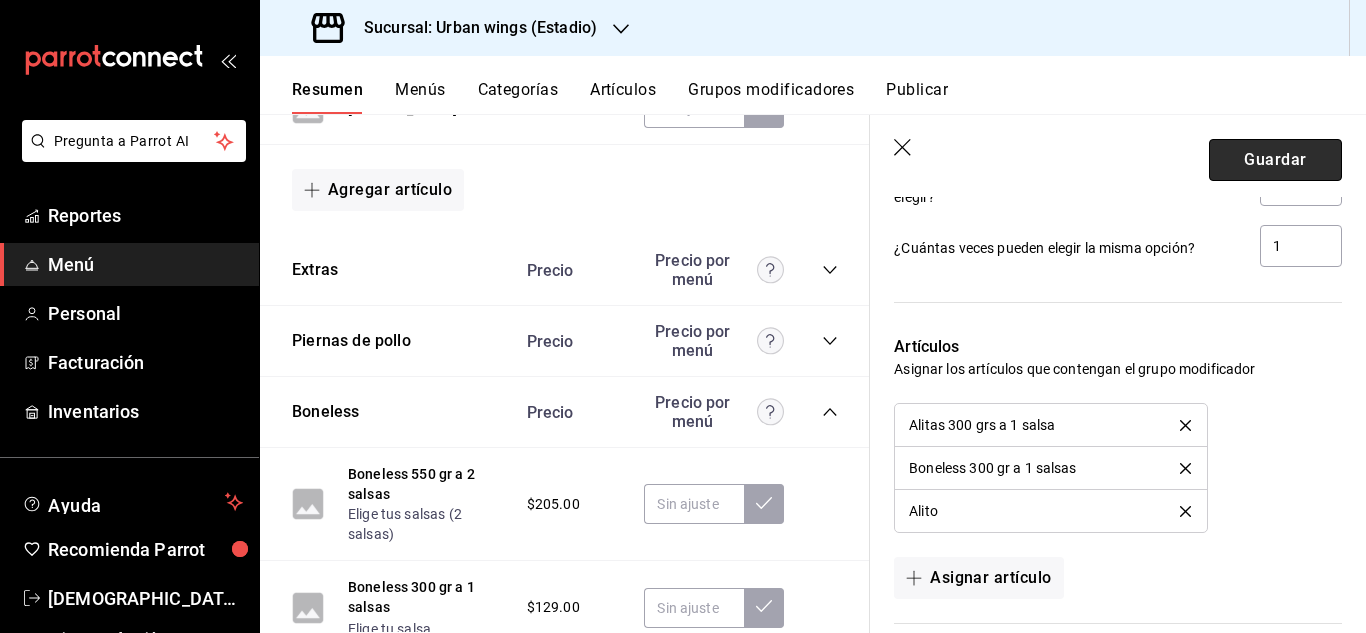 click on "Guardar" at bounding box center [1275, 160] 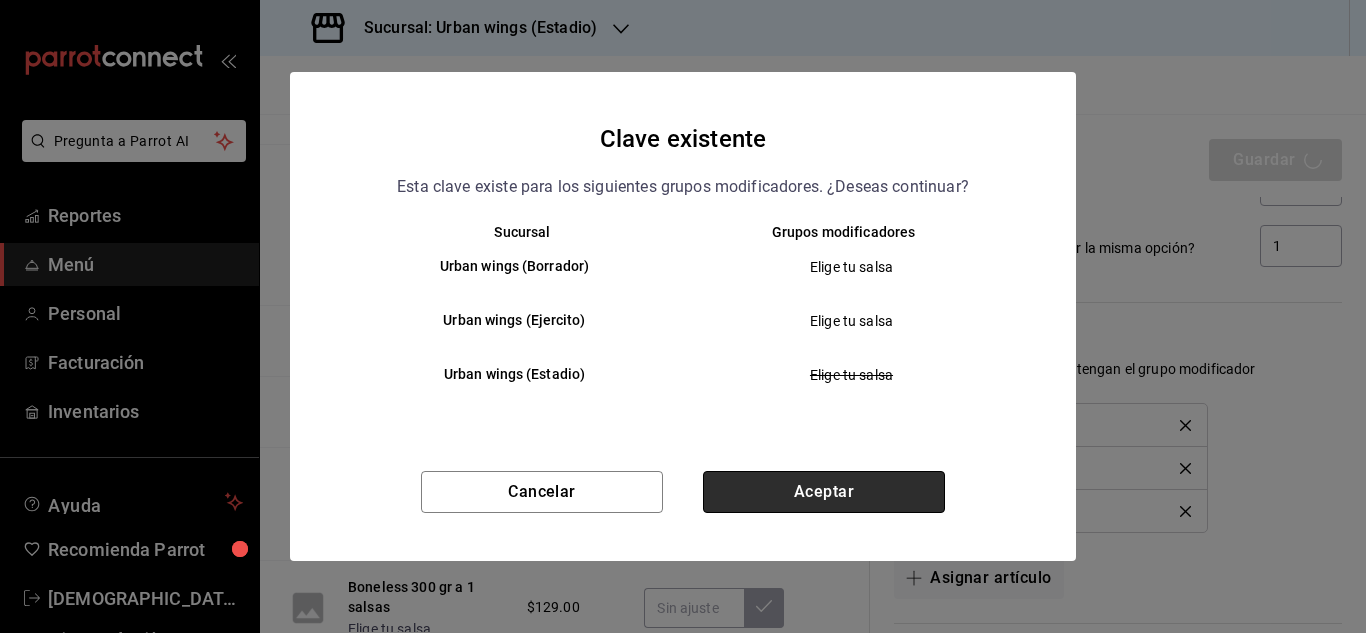 click on "Aceptar" at bounding box center [824, 492] 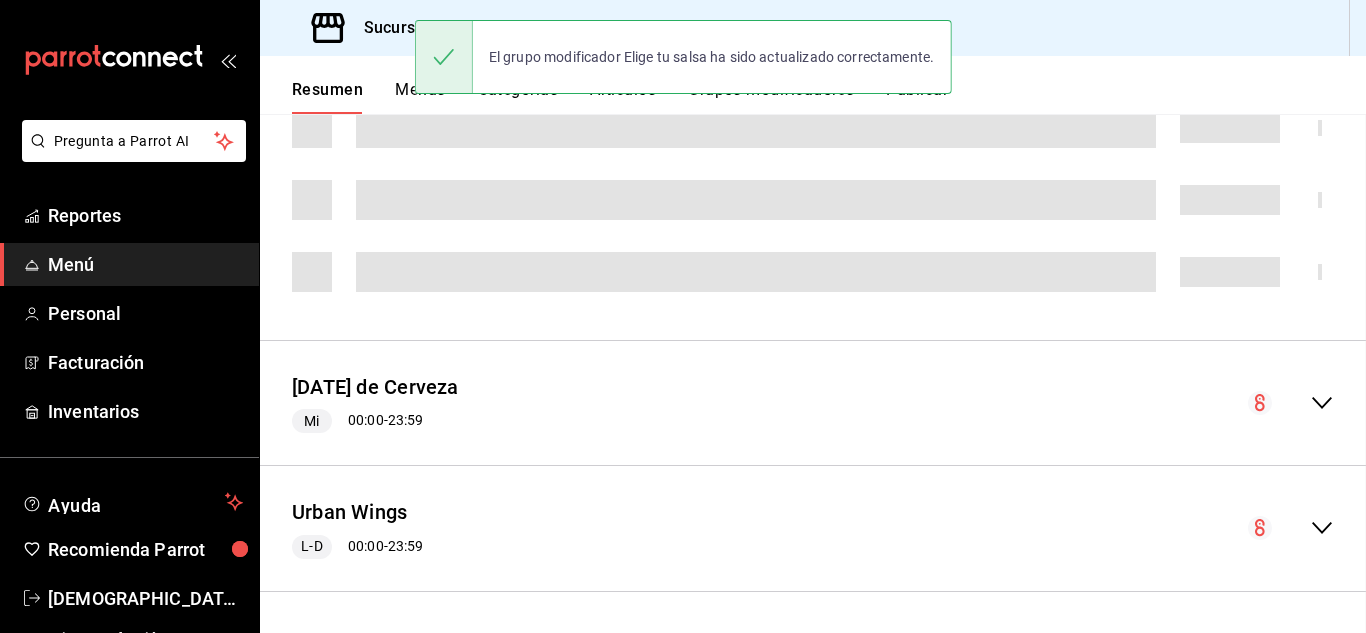 scroll, scrollTop: 0, scrollLeft: 0, axis: both 